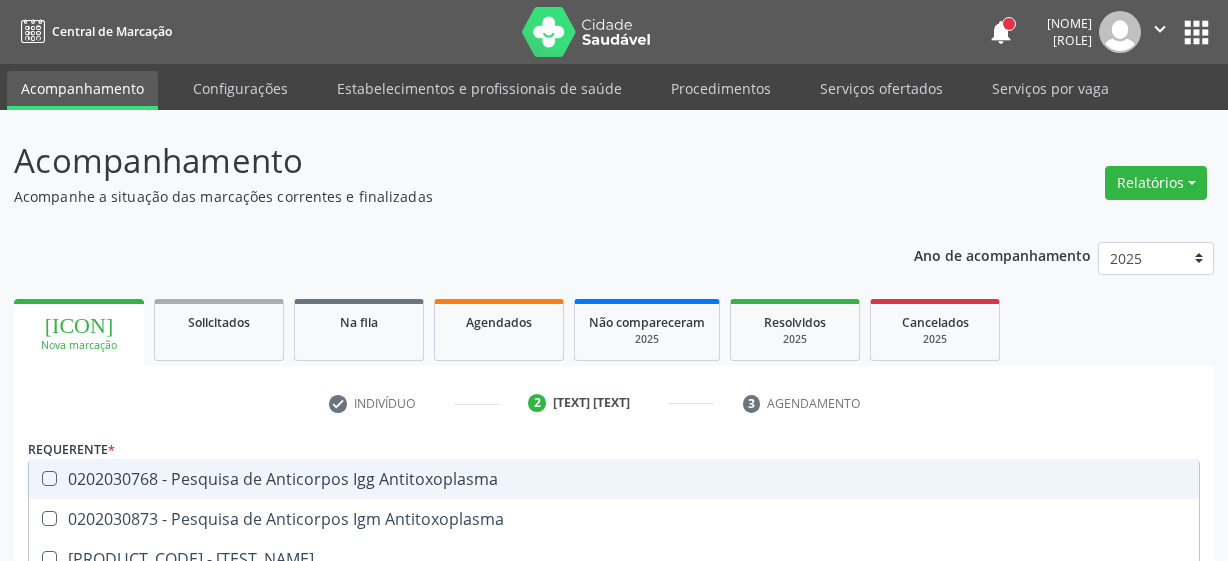 scroll, scrollTop: 343, scrollLeft: 0, axis: vertical 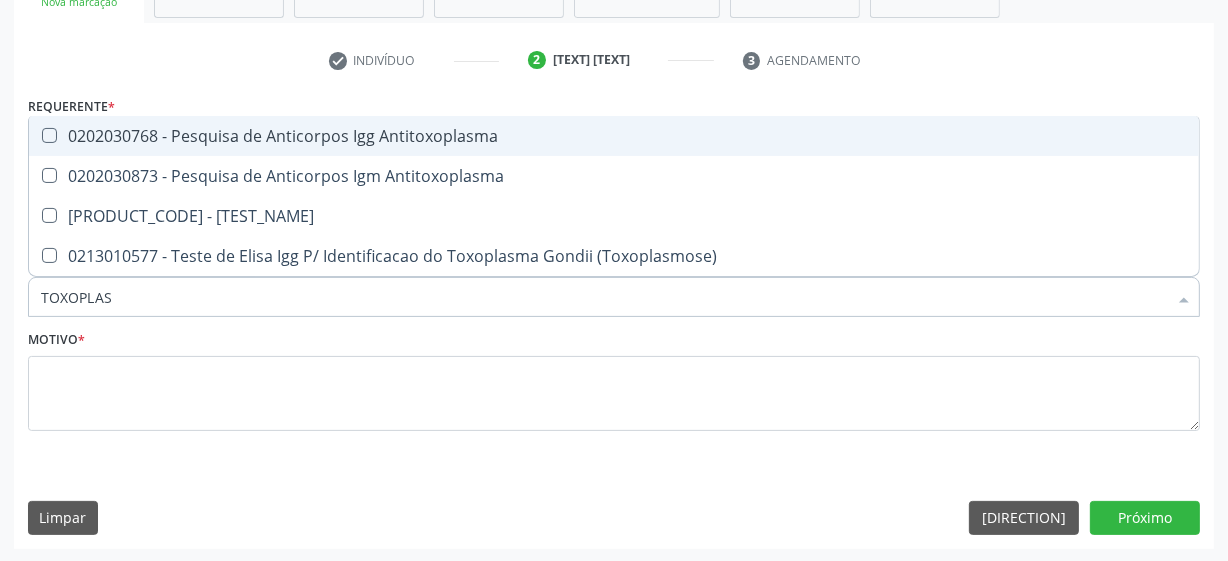 click on "0202030768 - Pesquisa de Anticorpos Igg Antitoxoplasma" at bounding box center (614, 136) 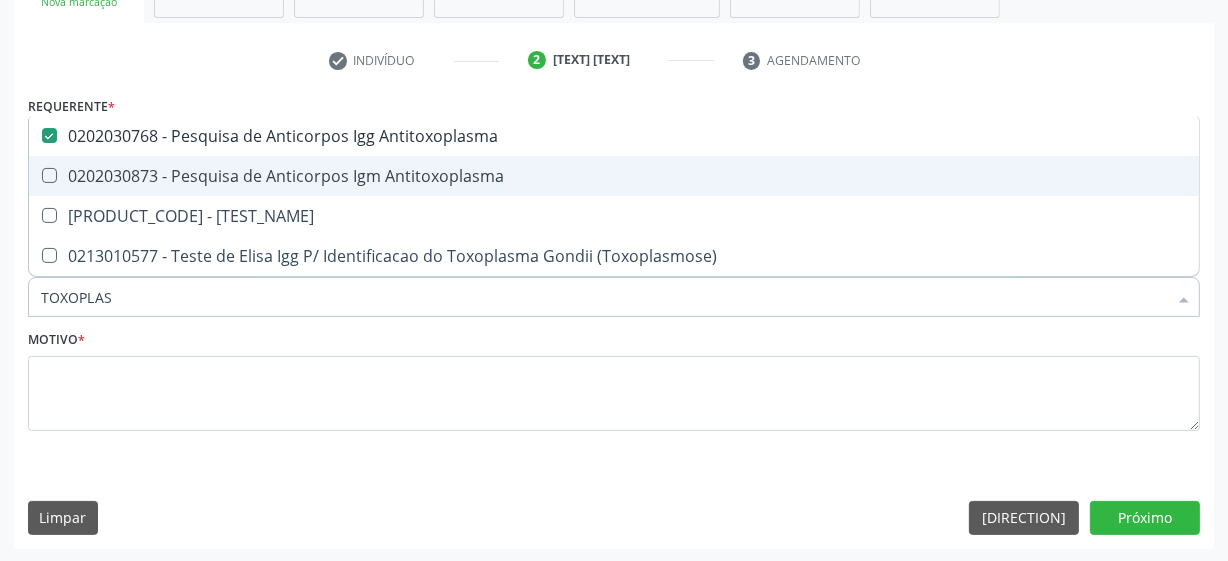 click on "0202030873 - Pesquisa de Anticorpos Igm Antitoxoplasma" at bounding box center (614, 176) 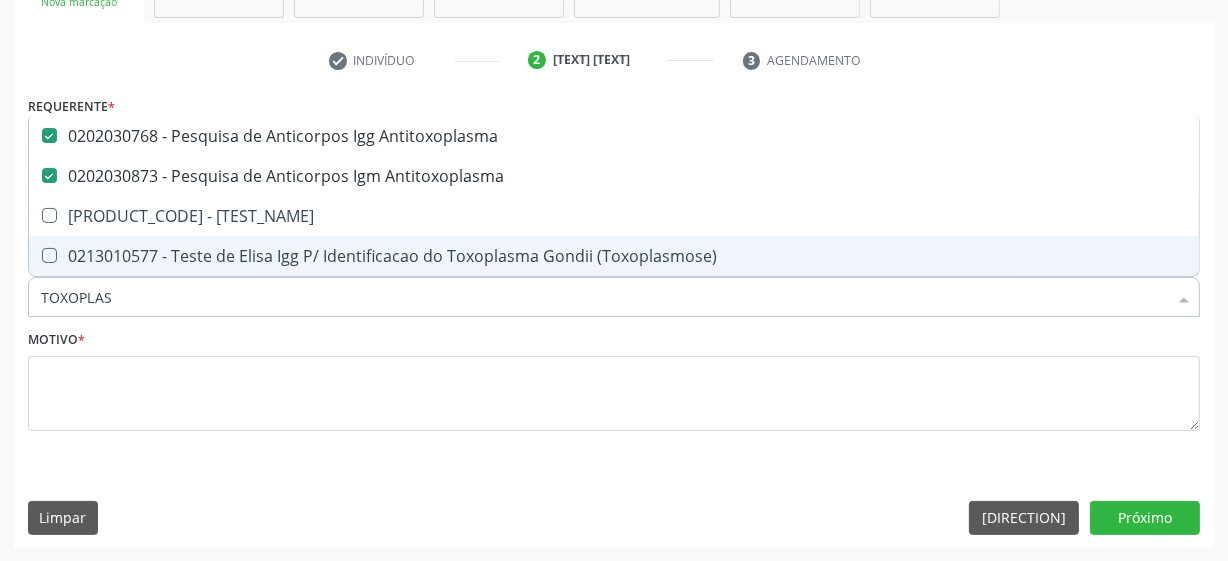 click on "TOXOPLAS" at bounding box center [604, 297] 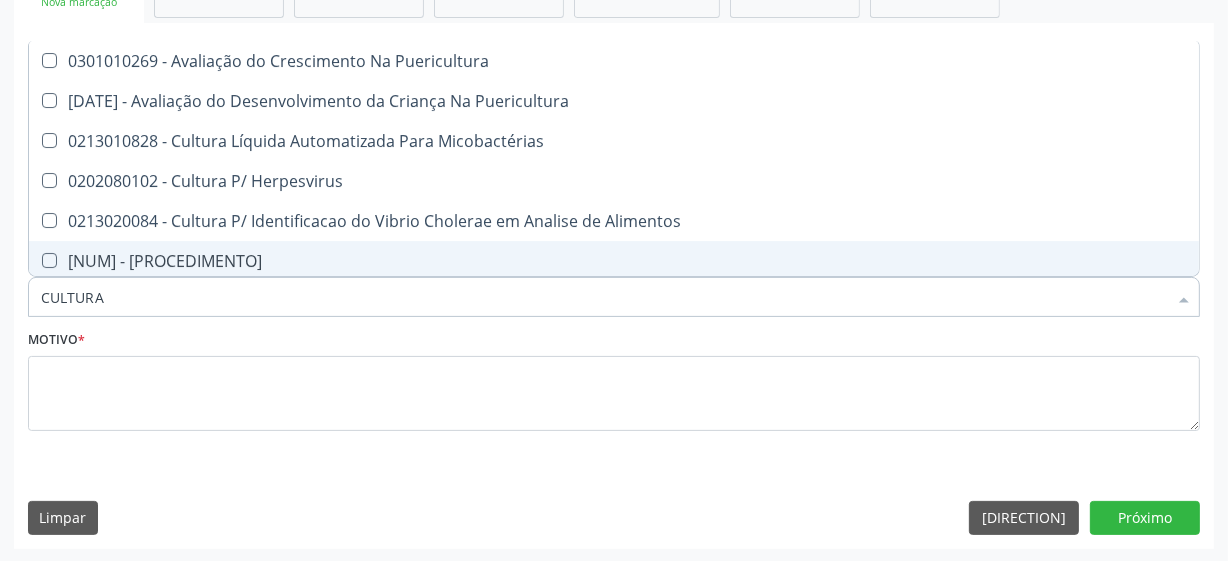 click on "CULTURA" at bounding box center [604, 297] 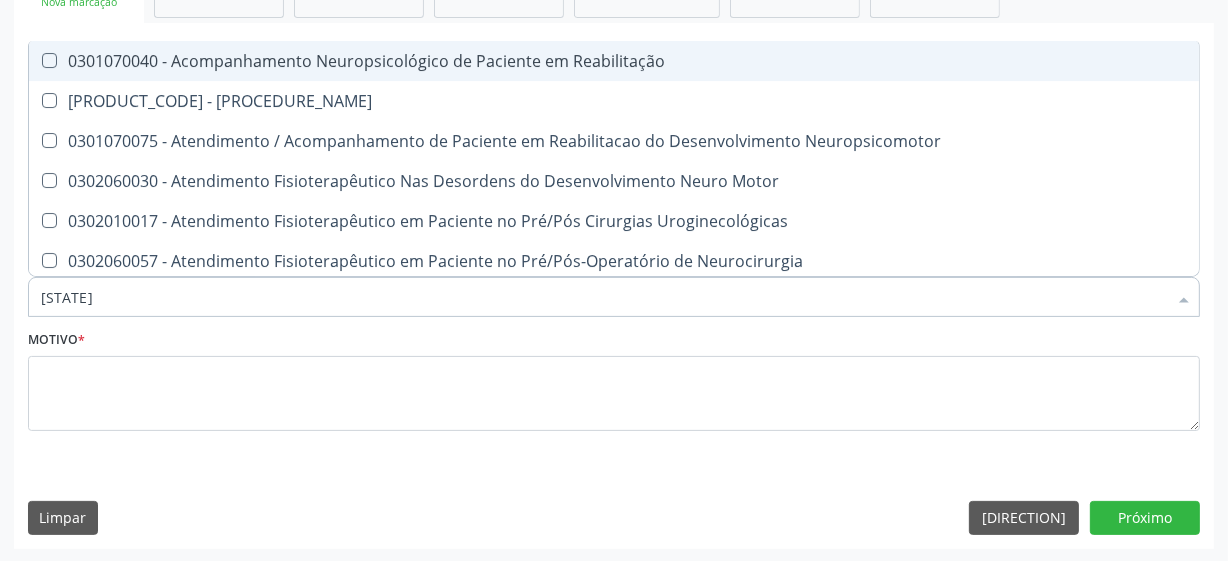 type on "[STATE]" 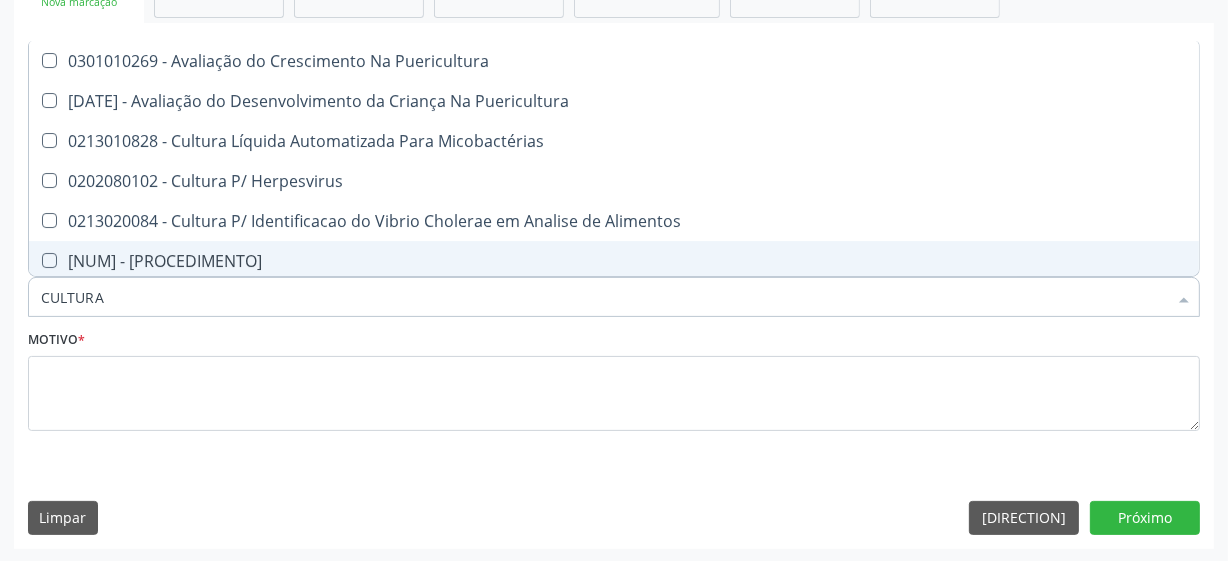 click on "[NUM] - [PROCEDIMENTO]" at bounding box center (614, 261) 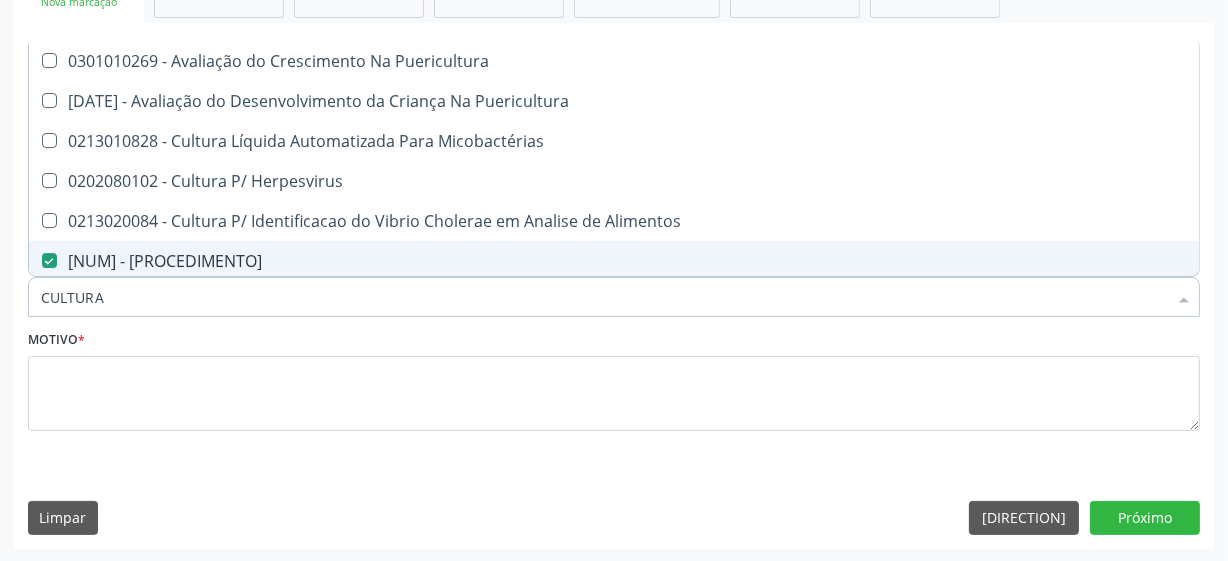 click on "CULTURA" at bounding box center [604, 297] 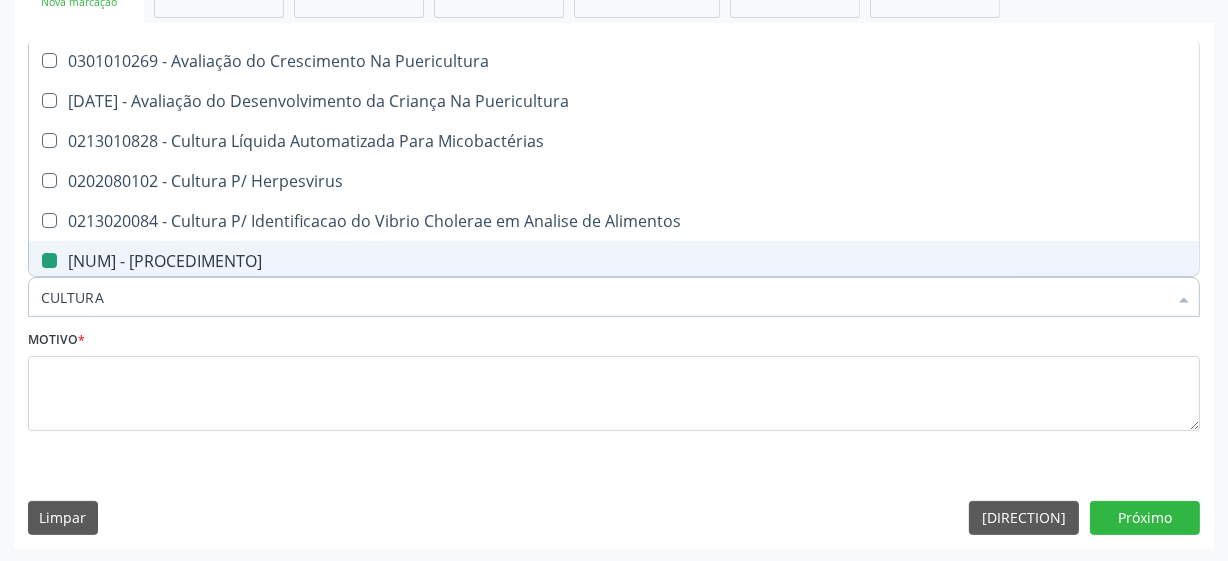 type on "[STATE]" 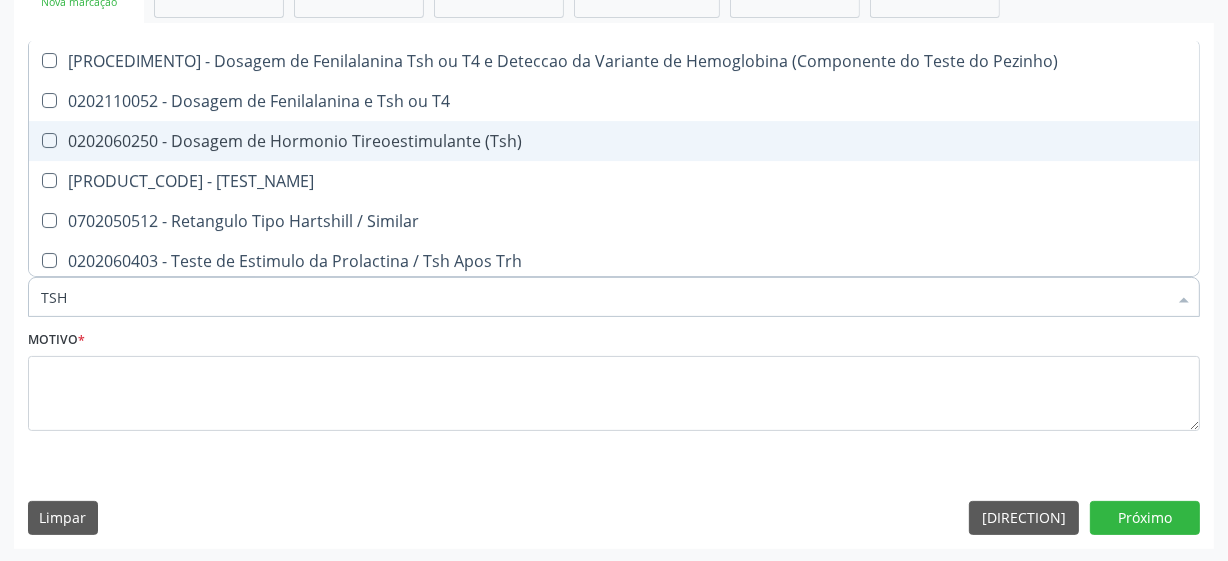 click at bounding box center (49, 140) 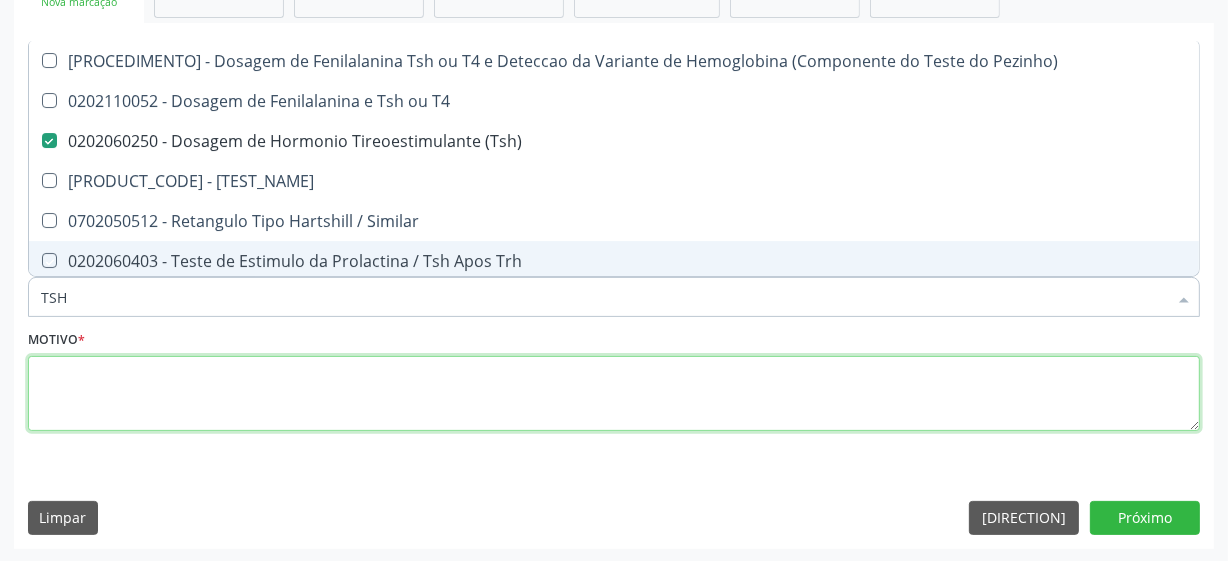 click at bounding box center (614, 394) 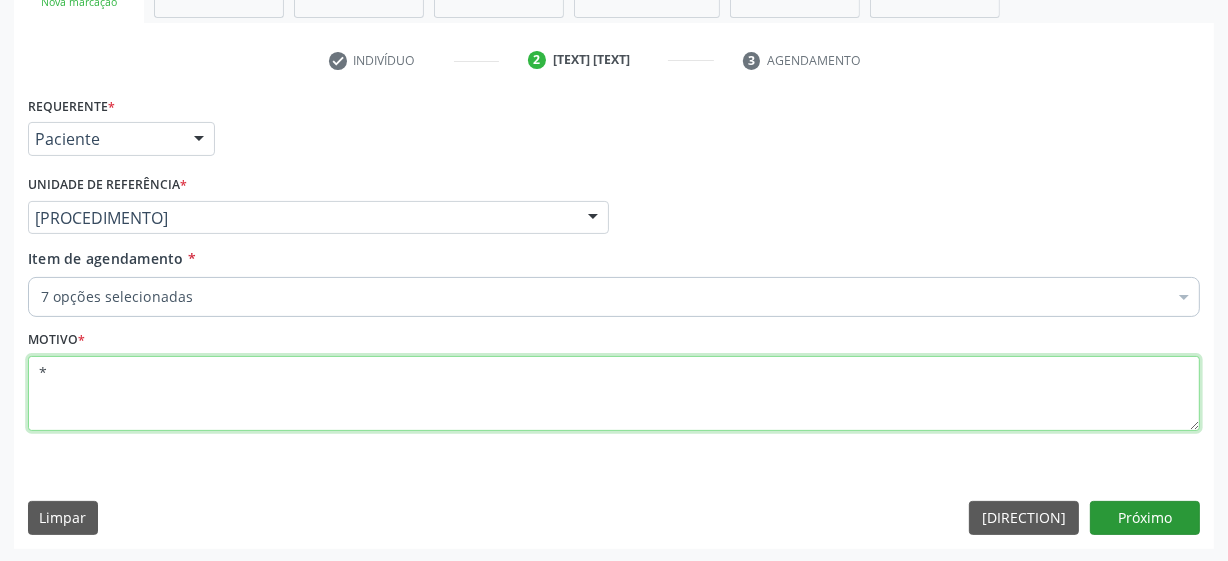 type on "*" 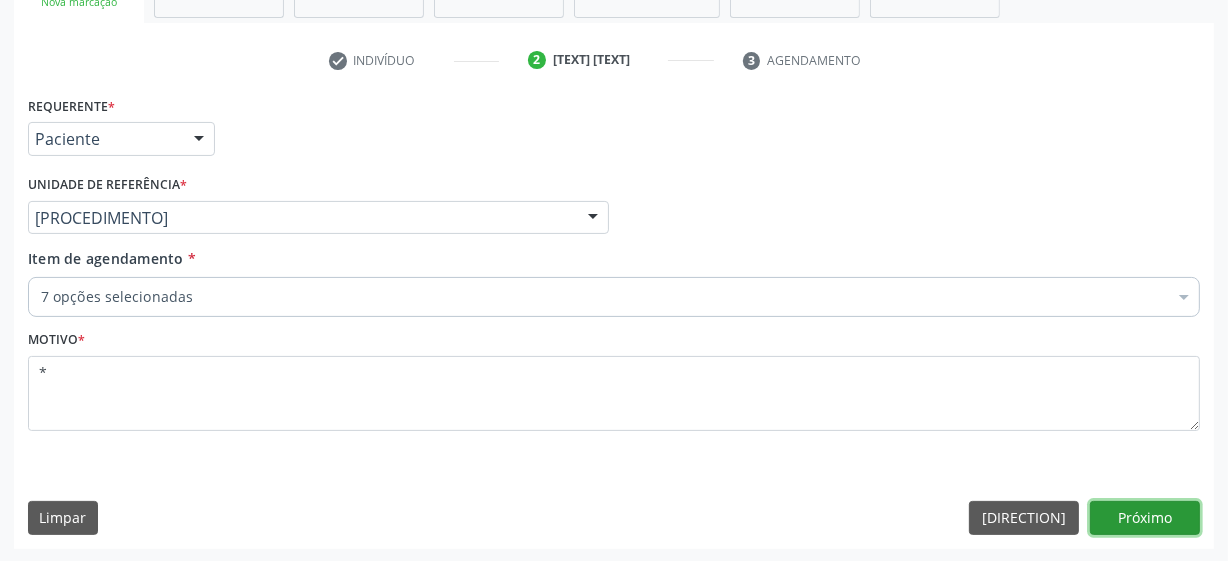 click on "Próximo" at bounding box center [1145, 518] 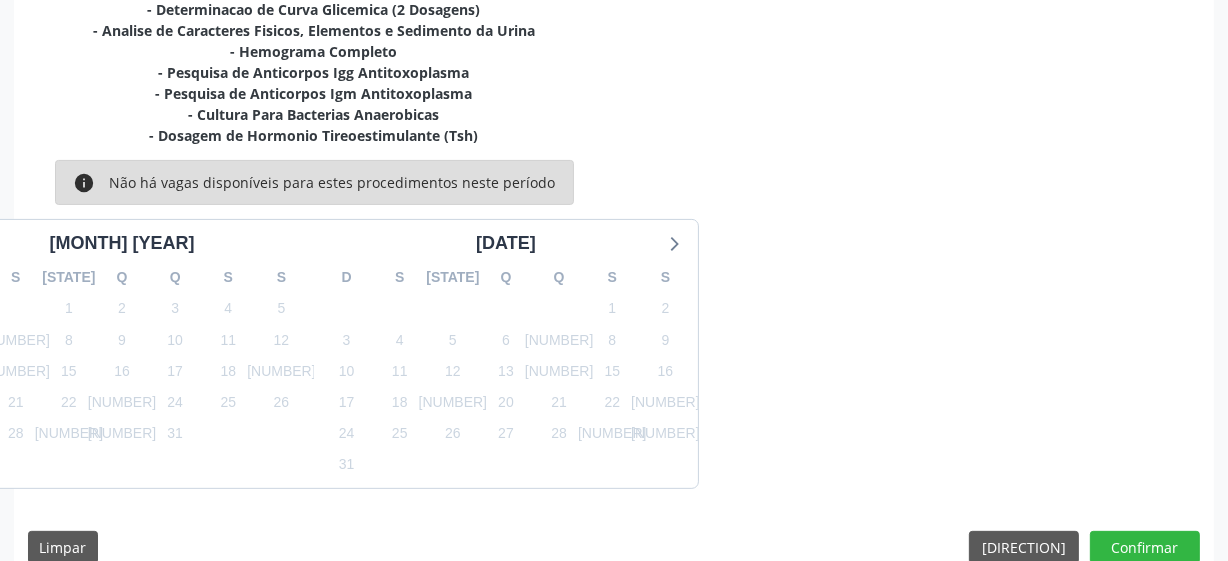 scroll, scrollTop: 492, scrollLeft: 0, axis: vertical 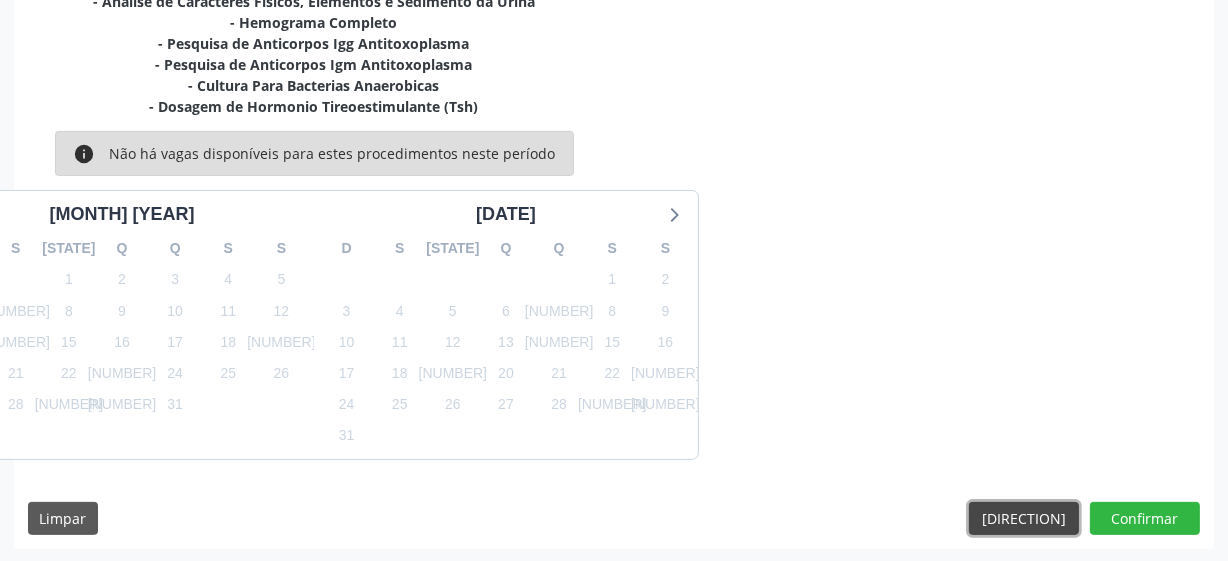 click on "[DIRECTION]" at bounding box center [1024, 519] 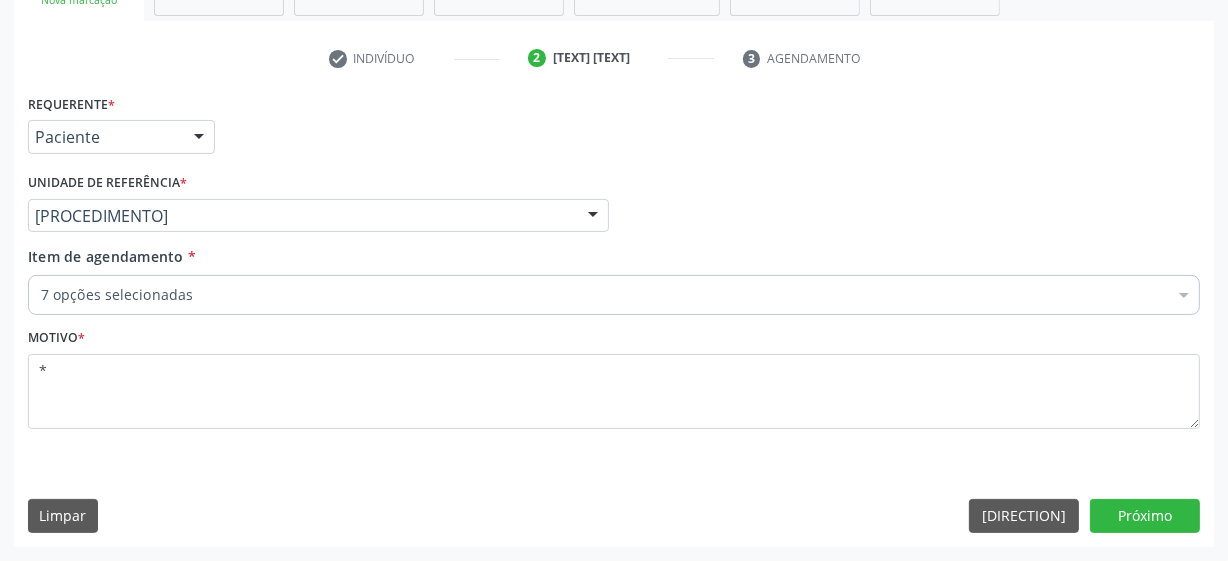 scroll, scrollTop: 343, scrollLeft: 0, axis: vertical 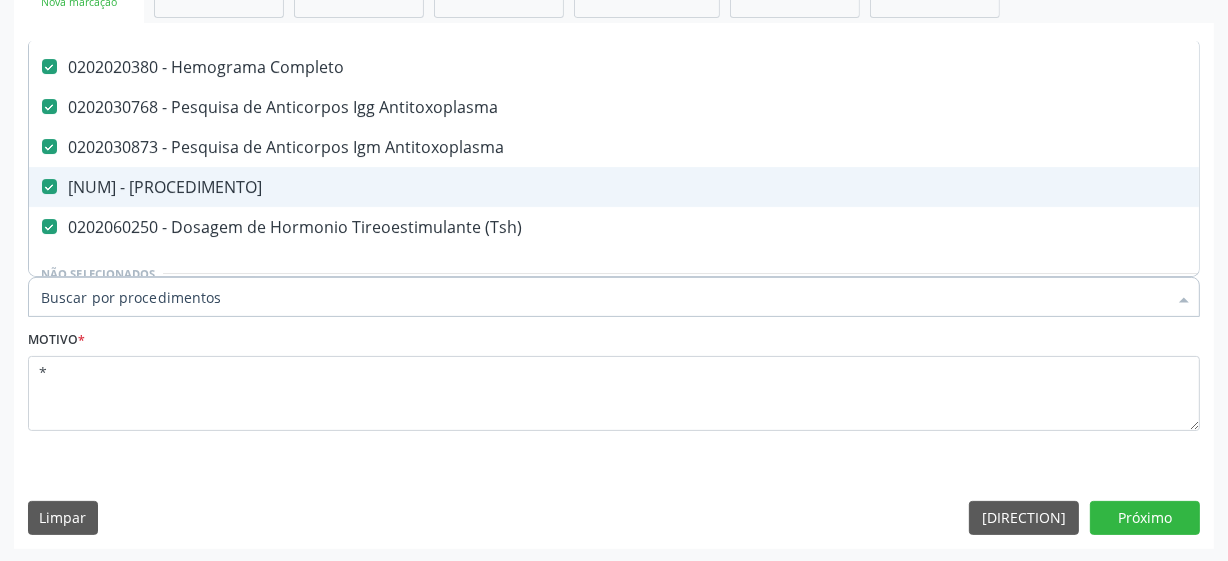 click at bounding box center [49, 186] 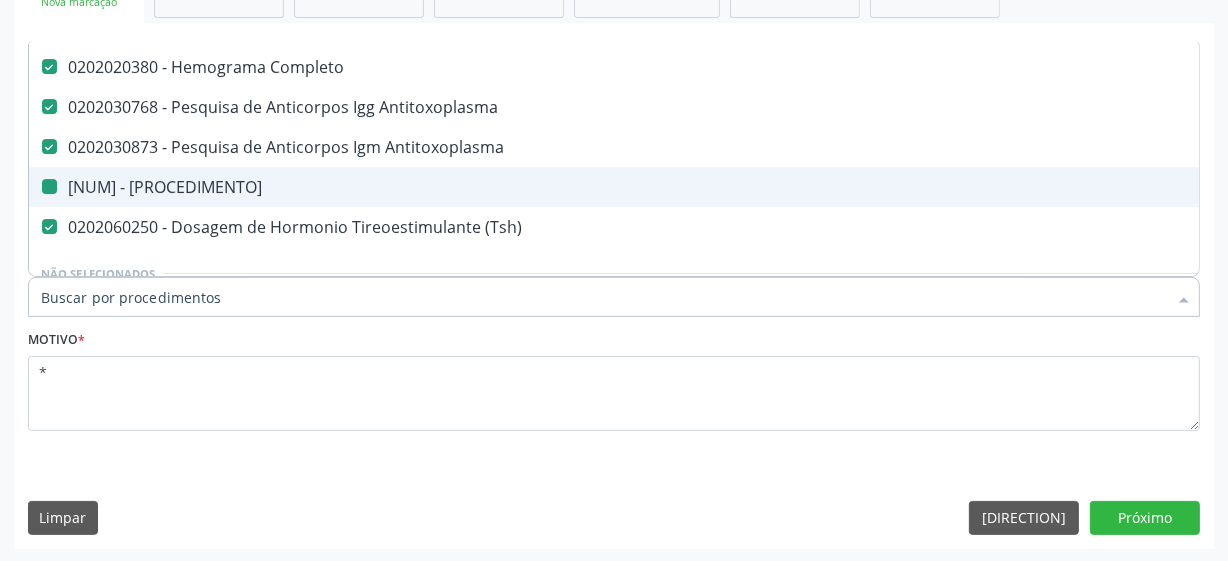 checkbox on "false" 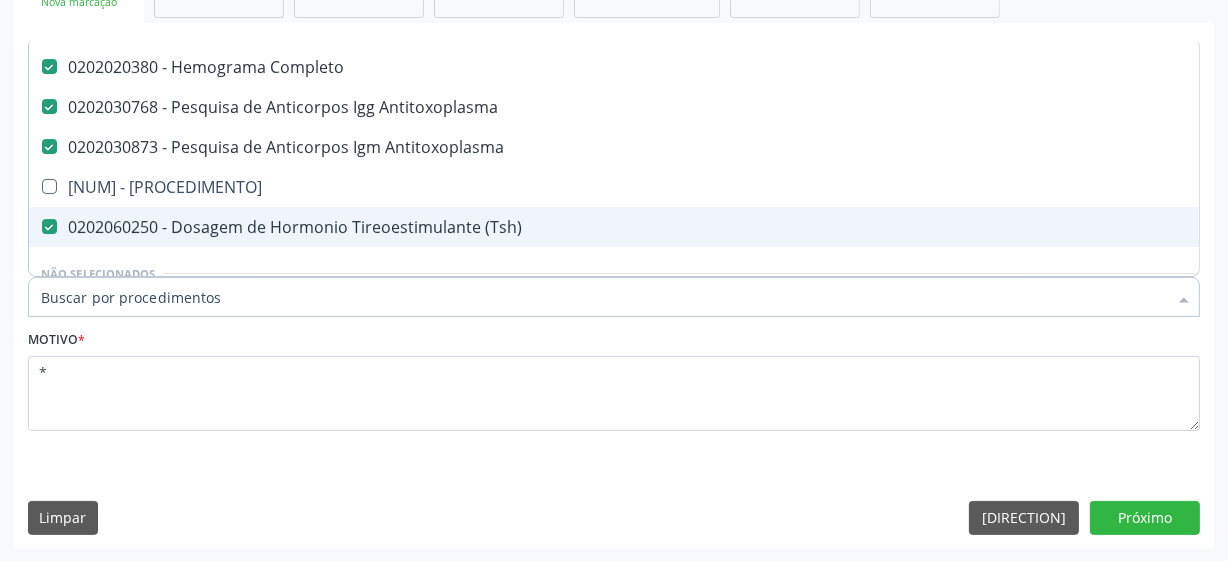 click on "Item de agendamento
*" at bounding box center (604, 297) 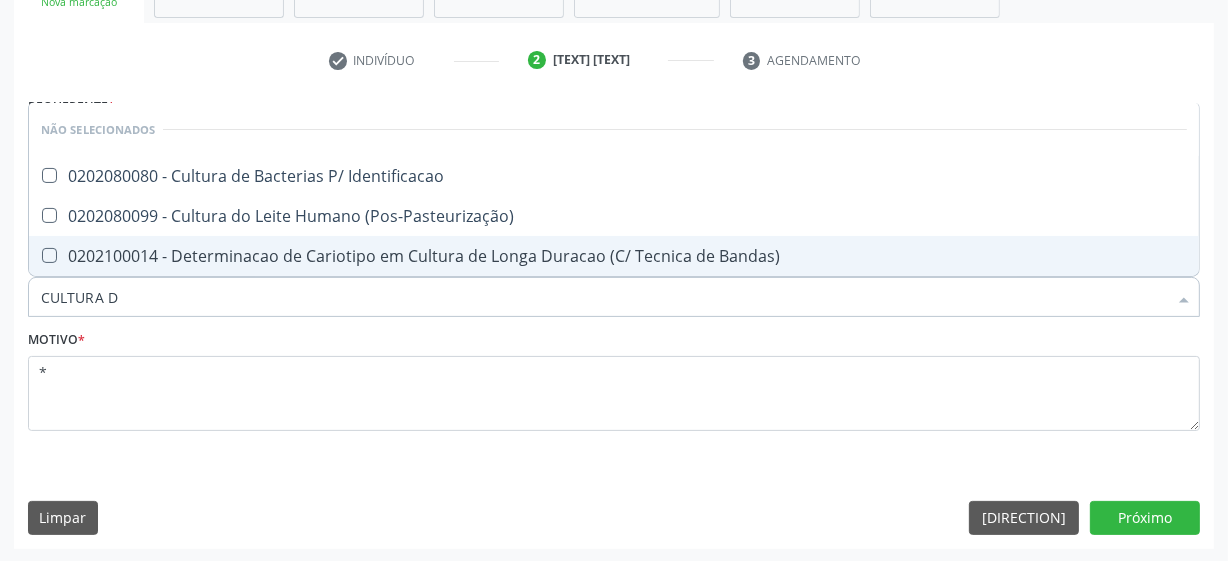 scroll, scrollTop: 0, scrollLeft: 0, axis: both 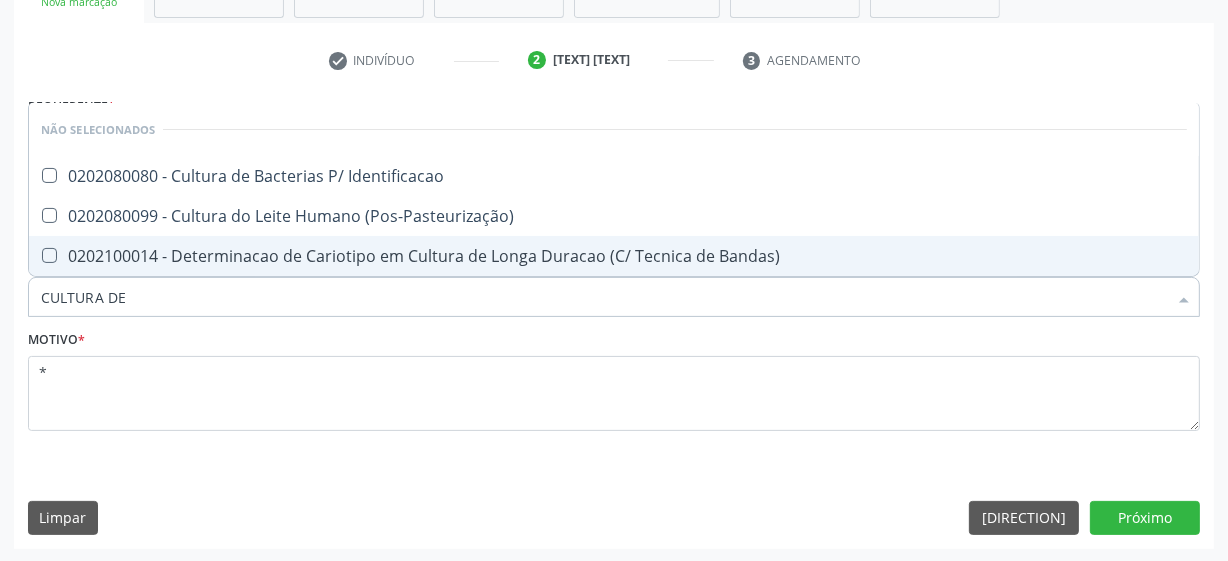type on "CULTURA DE" 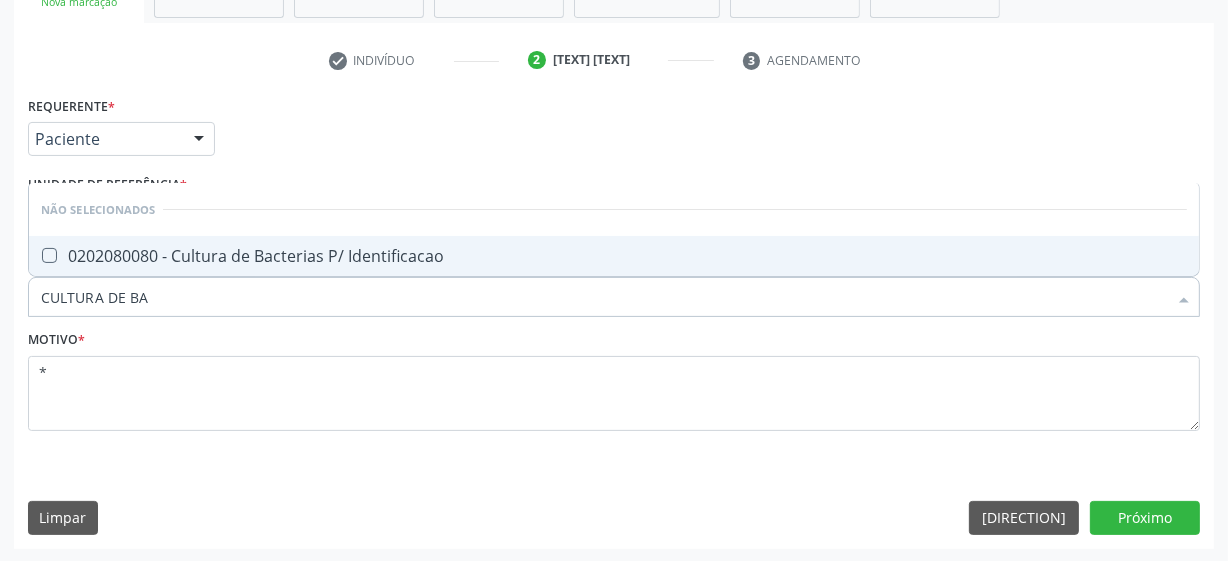 click on "0202080080 - Cultura de Bacterias P/ Identificacao" at bounding box center (614, 256) 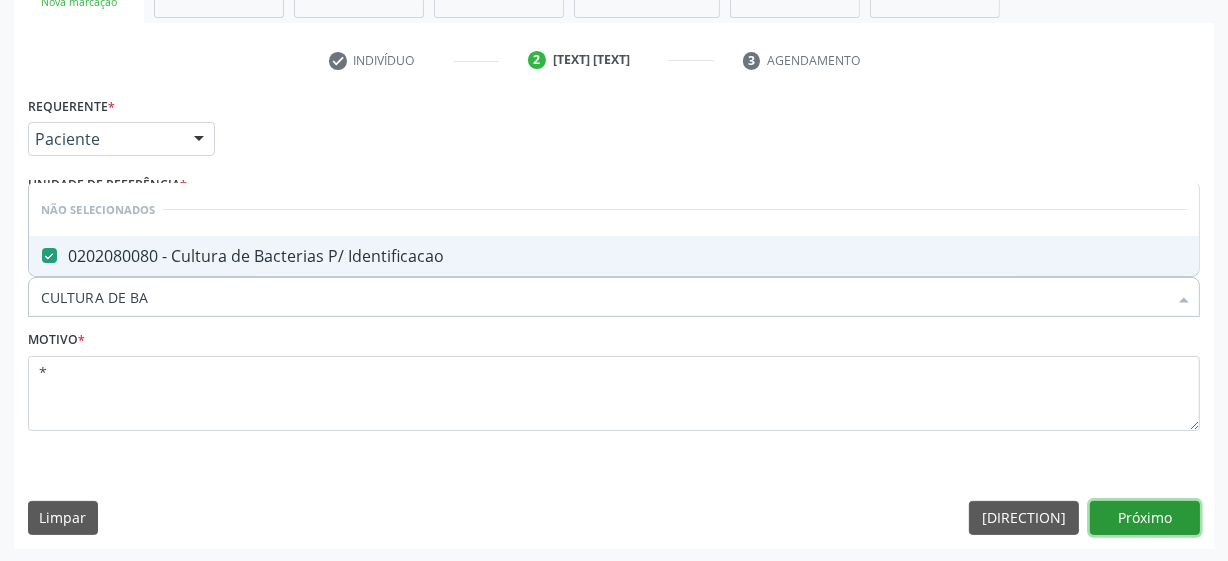 click on "Próximo" at bounding box center (1145, 518) 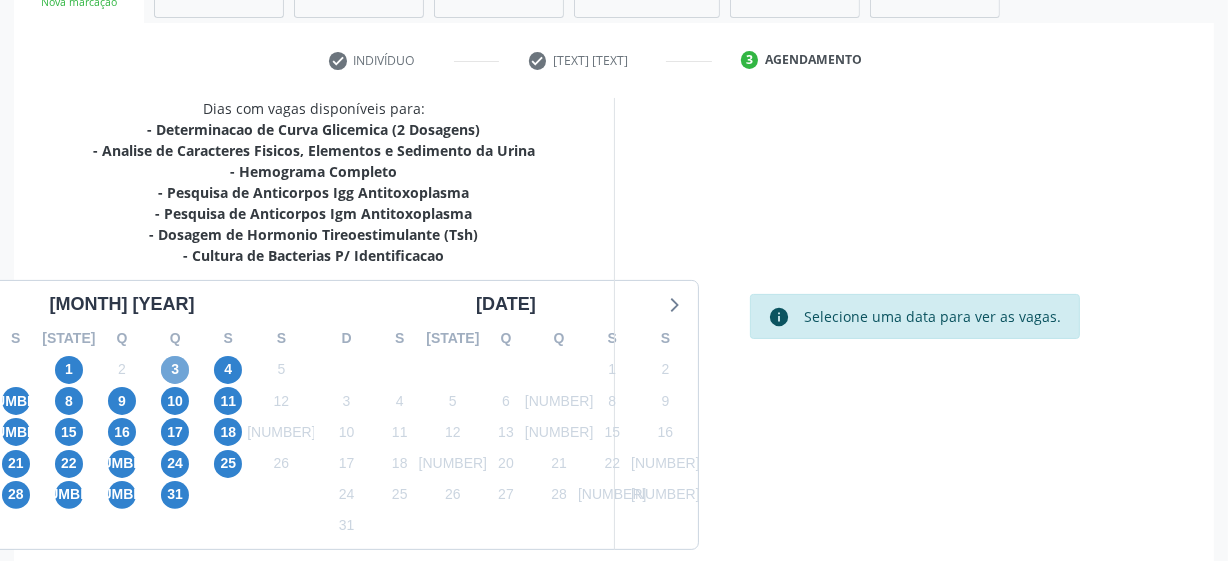 click on "3" at bounding box center (175, 370) 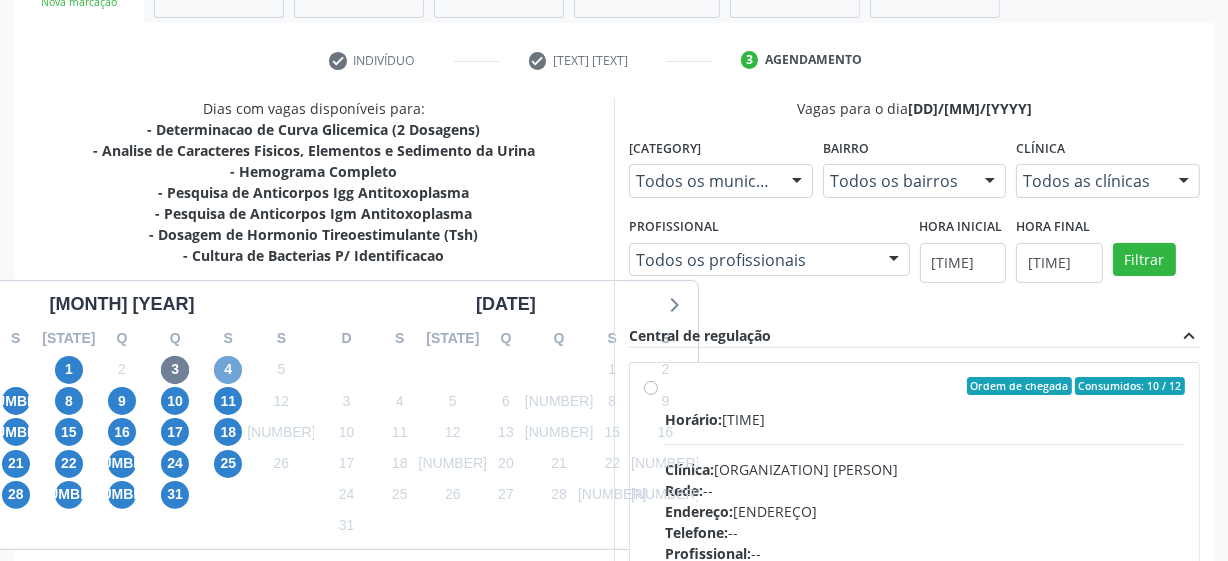 click on "4" at bounding box center (228, 370) 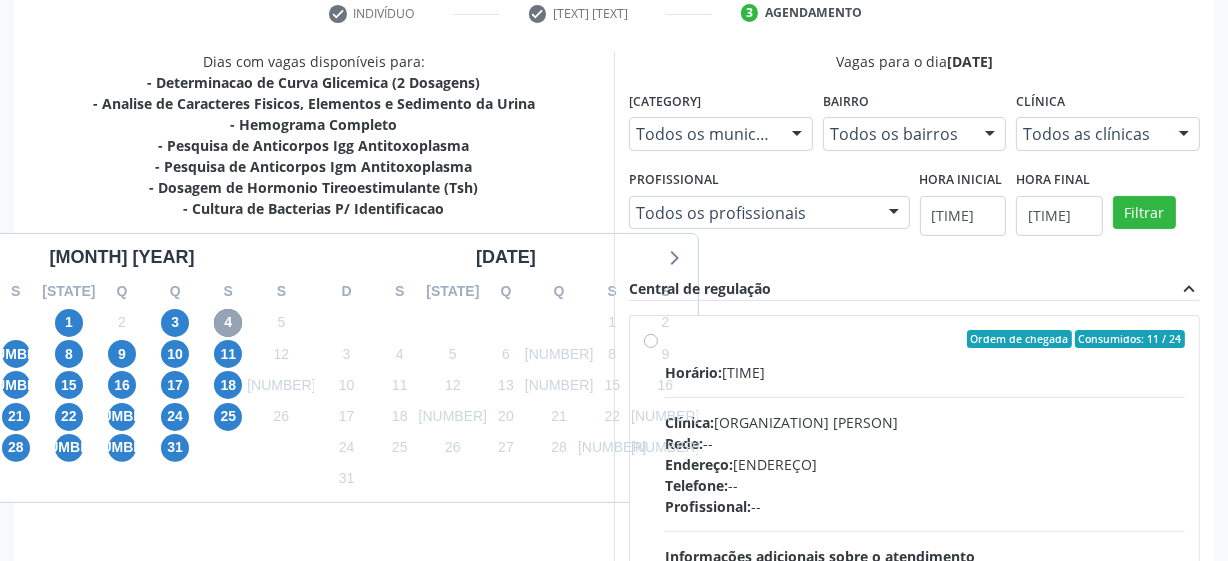 scroll, scrollTop: 434, scrollLeft: 0, axis: vertical 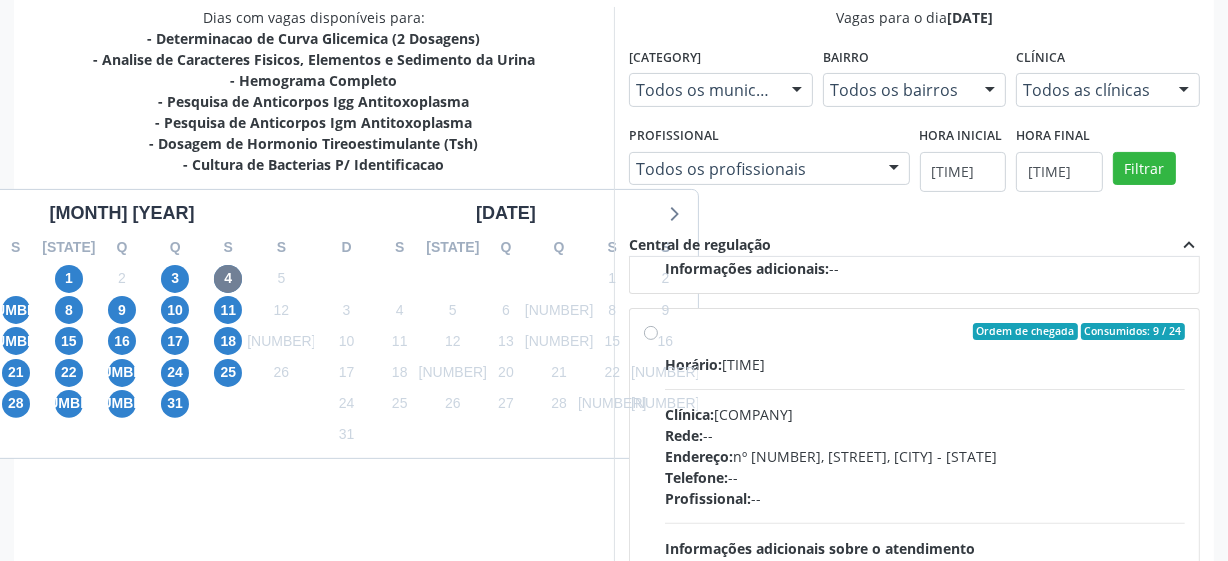 click on "Ordem de chegada
Consumidos: 9 / 24
Horário:   07:00
Clínica:  Labgene Medicina Laboratorial
Rede:
--
Endereço:   nº 531, Nossa Senhora da Pen, [CITY] - [STATE]
Telefone:   --
Profissional:
--
Informações adicionais sobre o atendimento
Idade de atendimento:
Sem restrição
Gênero(s) atendido(s):
Sem restrição
Informações adicionais:
--" at bounding box center (925, 476) 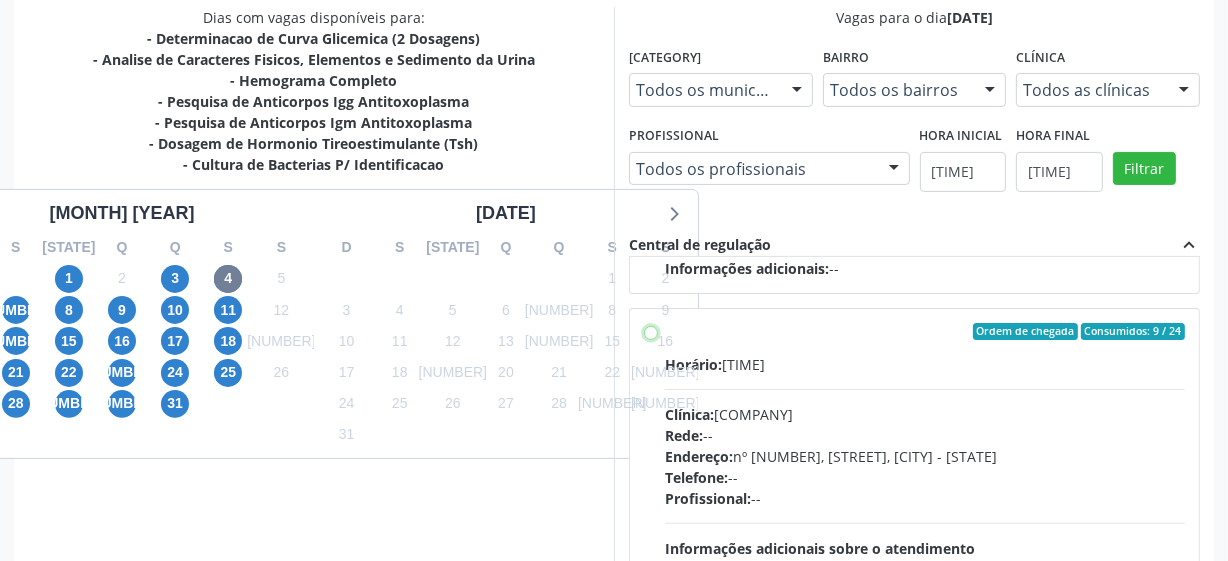 click on "Ordem de chegada
Consumidos: 9 / 24
Horário:   07:00
Clínica:  Labgene Medicina Laboratorial
Rede:
--
Endereço:   nº 531, Nossa Senhora da Pen, [CITY] - [STATE]
Telefone:   --
Profissional:
--
Informações adicionais sobre o atendimento
Idade de atendimento:
Sem restrição
Gênero(s) atendido(s):
Sem restrição
Informações adicionais:
--" at bounding box center [651, 332] 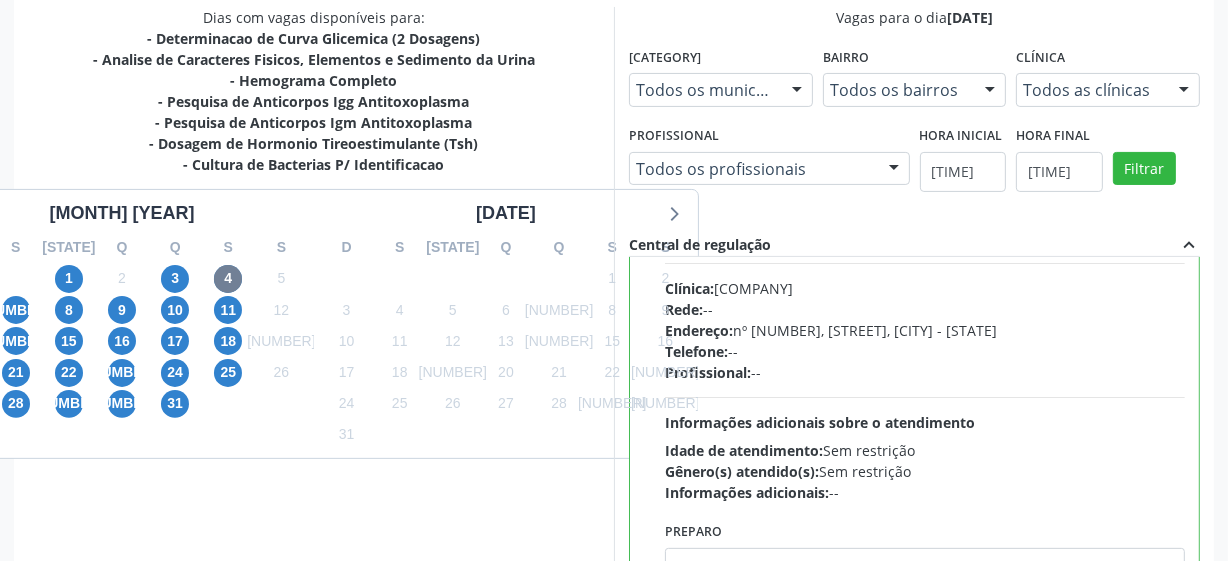 scroll, scrollTop: 449, scrollLeft: 0, axis: vertical 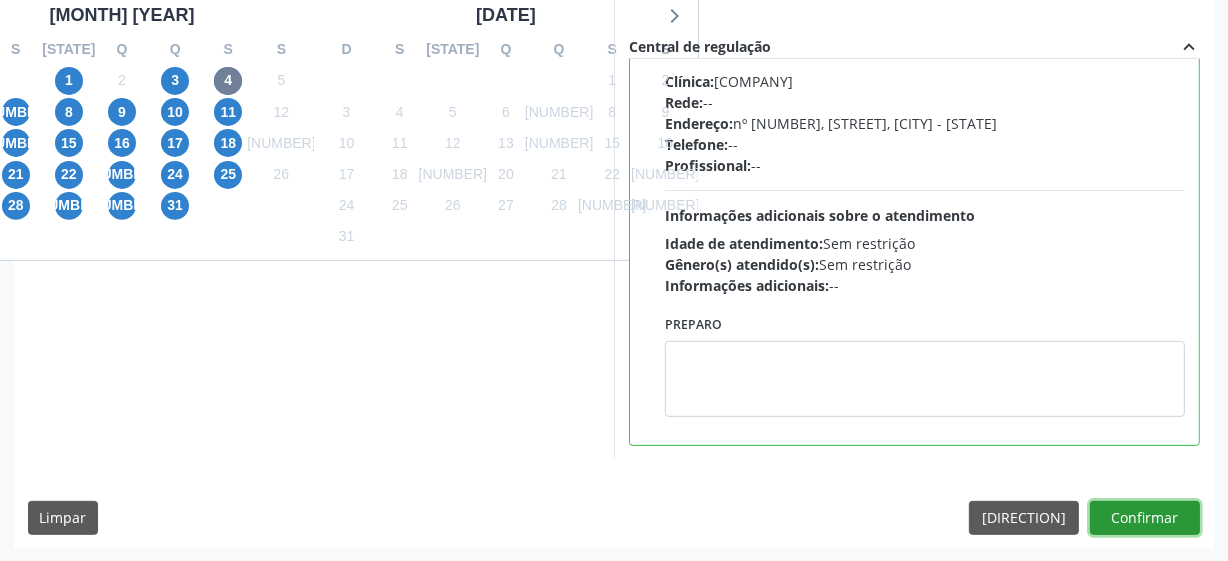 click on "Confirmar" at bounding box center (1145, 518) 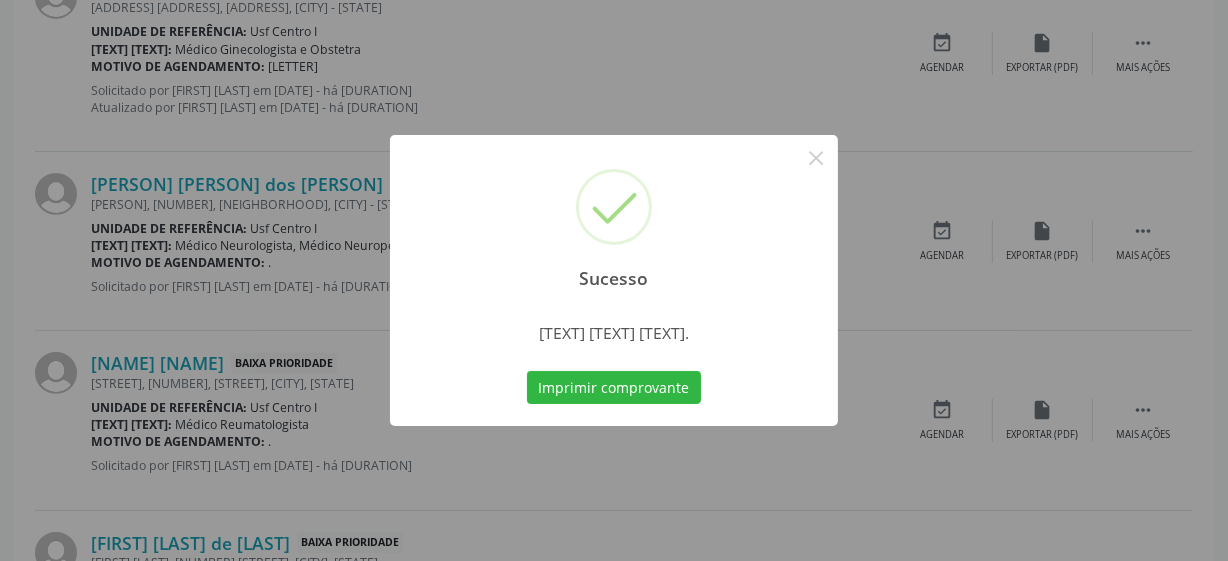 scroll, scrollTop: 105, scrollLeft: 0, axis: vertical 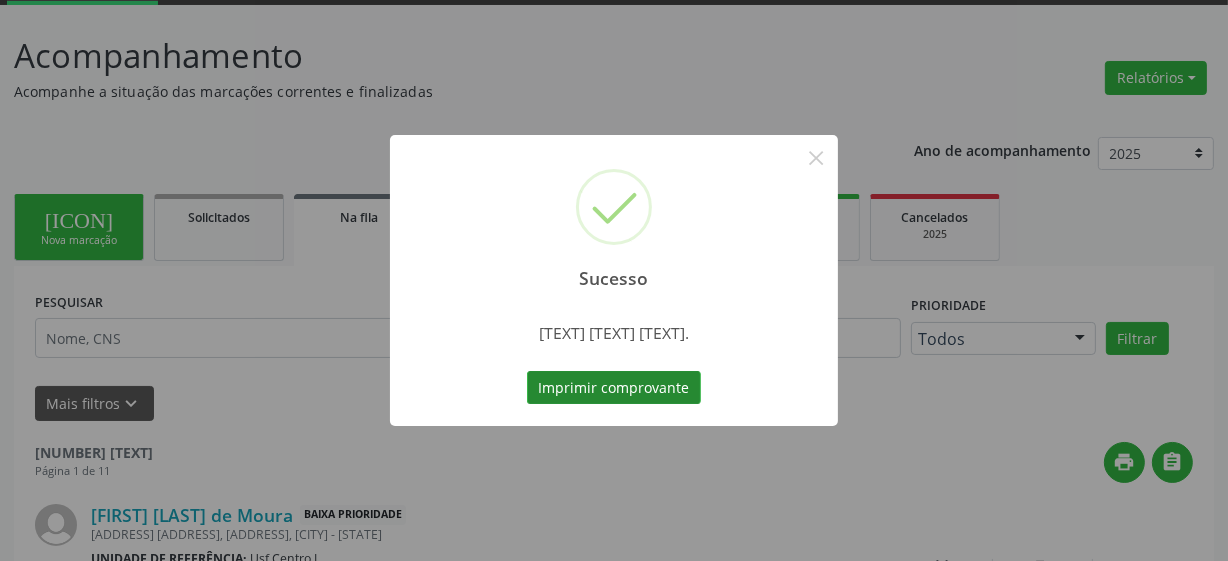 click on "Imprimir comprovante" at bounding box center [614, 388] 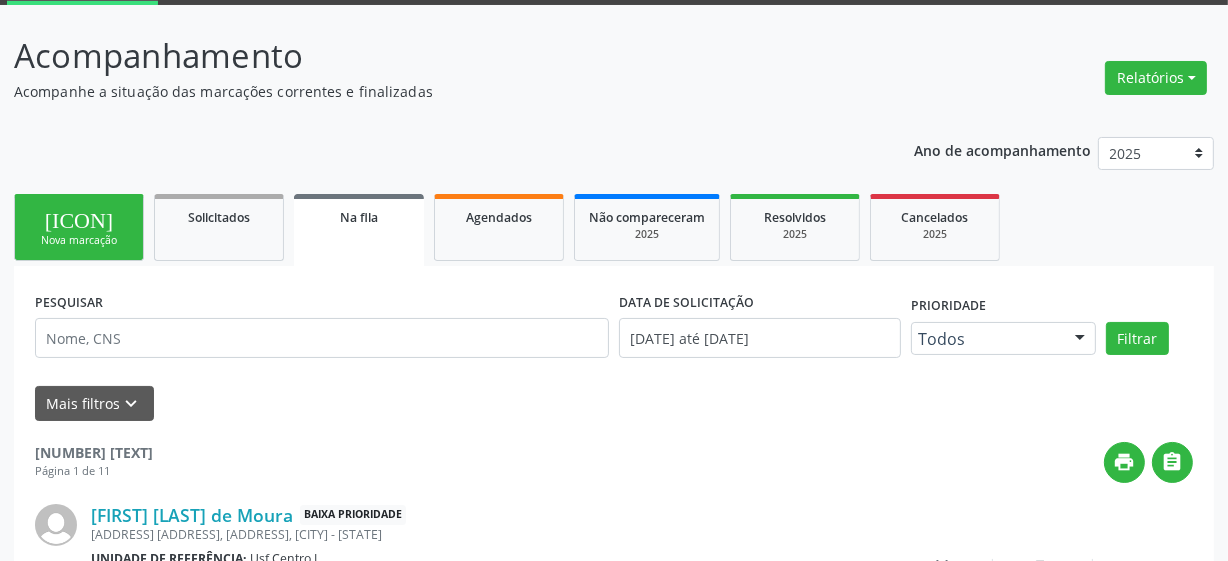 click on "person_add
Nova marcação" at bounding box center (79, 227) 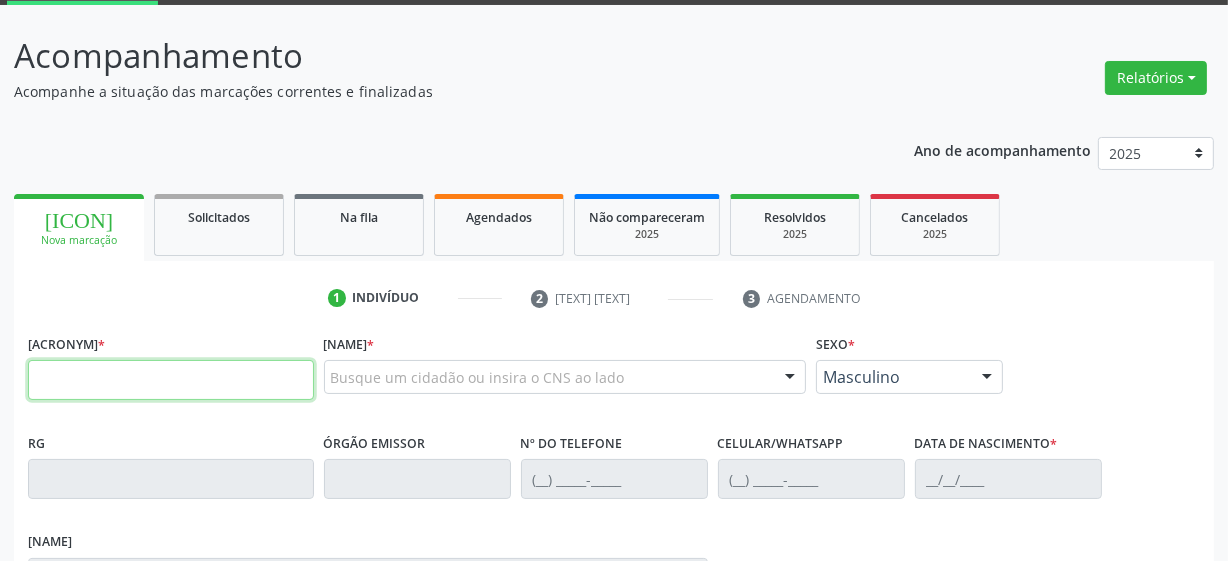 click at bounding box center [171, 380] 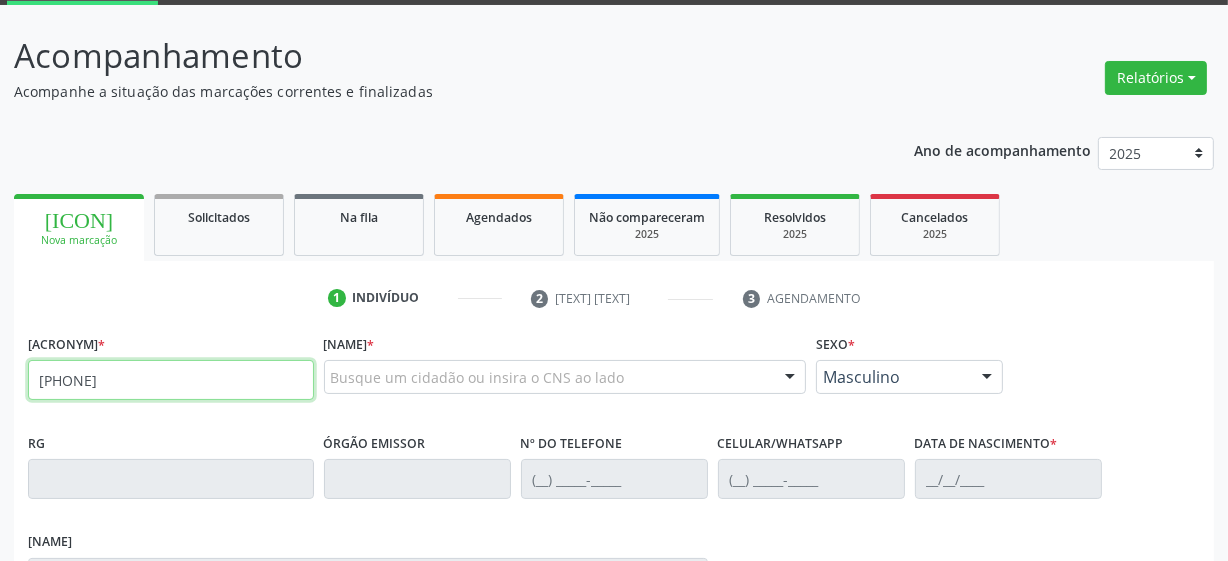type on "[PHONE]" 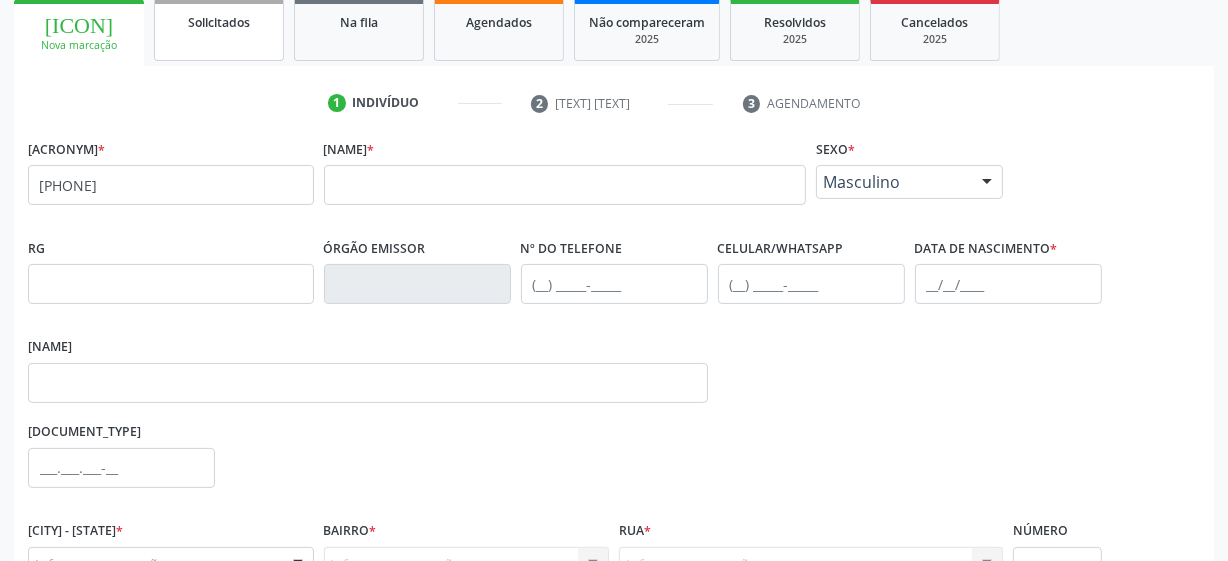 scroll, scrollTop: 105, scrollLeft: 0, axis: vertical 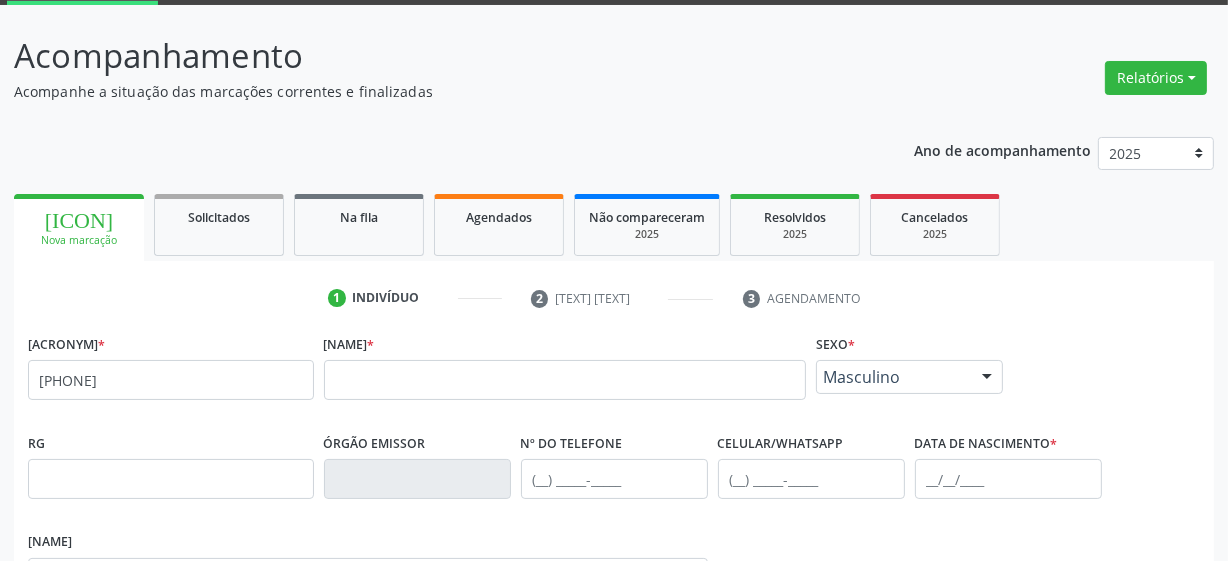 click on "none" at bounding box center [261, 377] 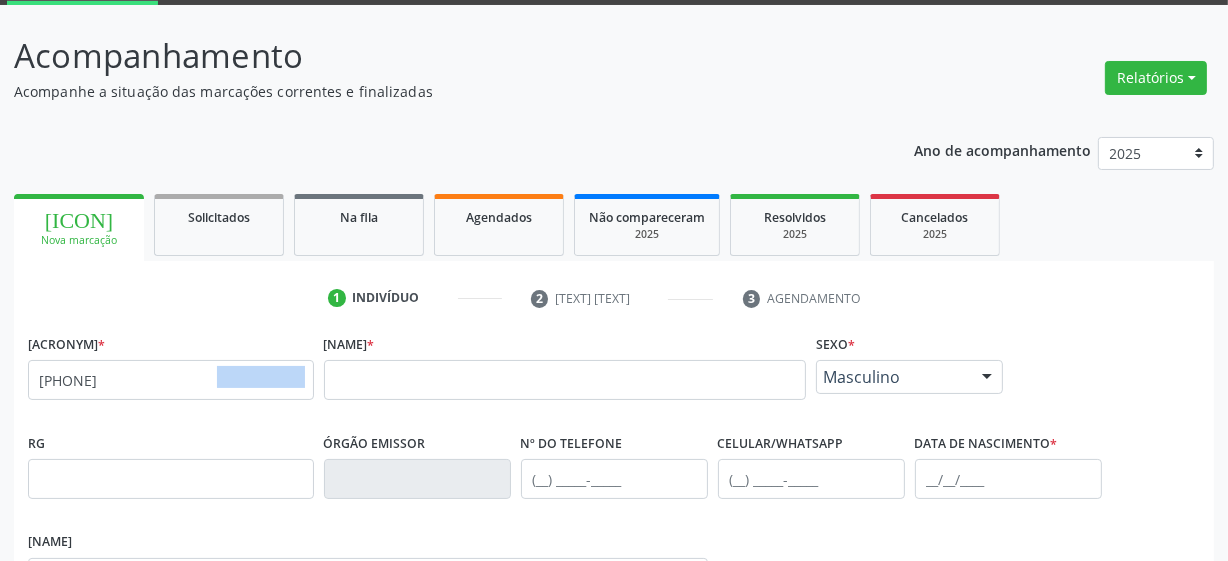 click on "none" at bounding box center [261, 377] 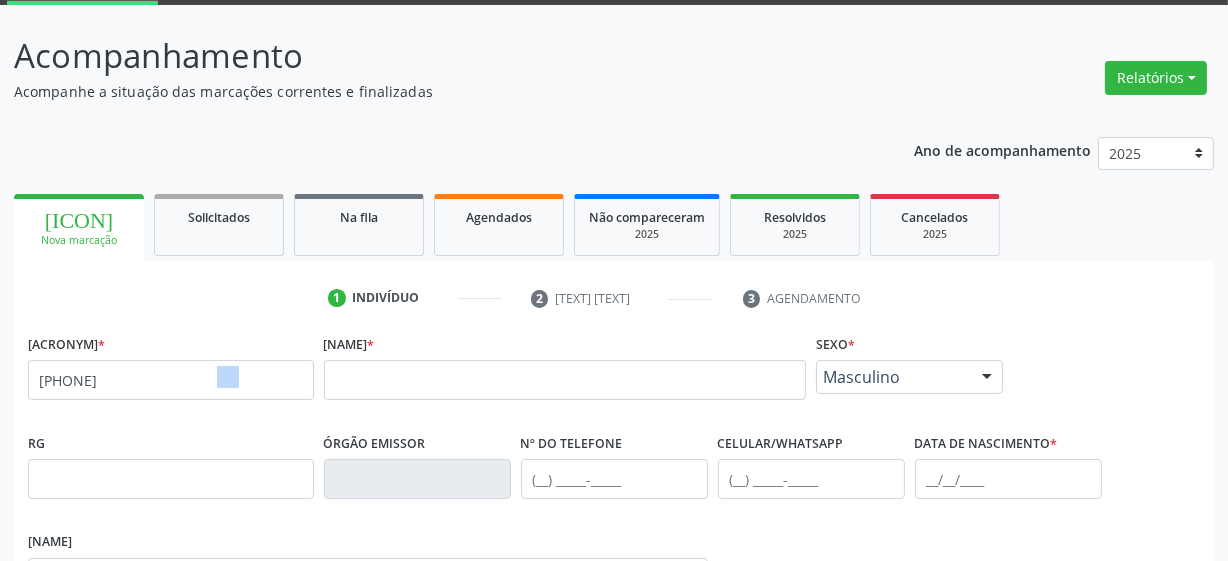 click on "none" at bounding box center (261, 377) 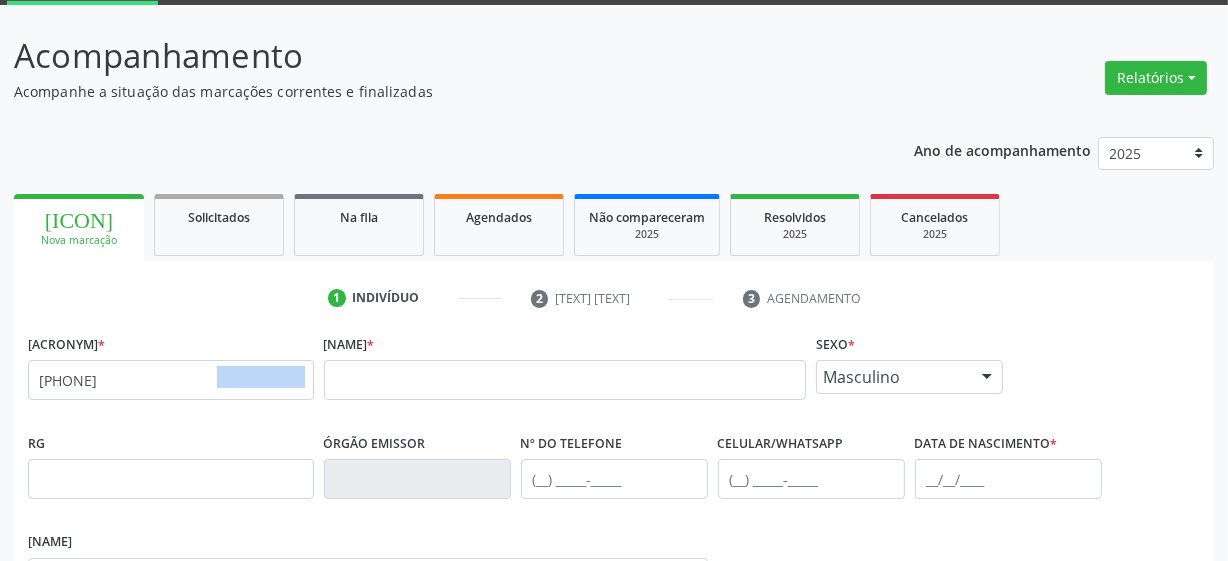 click on "none" at bounding box center (261, 377) 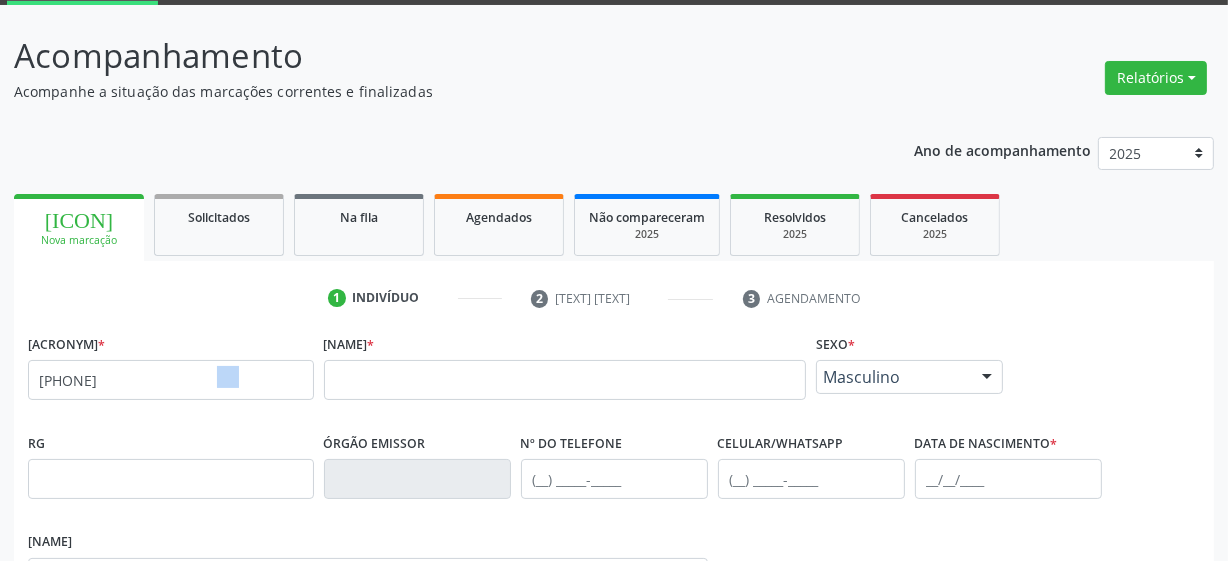 click on "none" at bounding box center [261, 377] 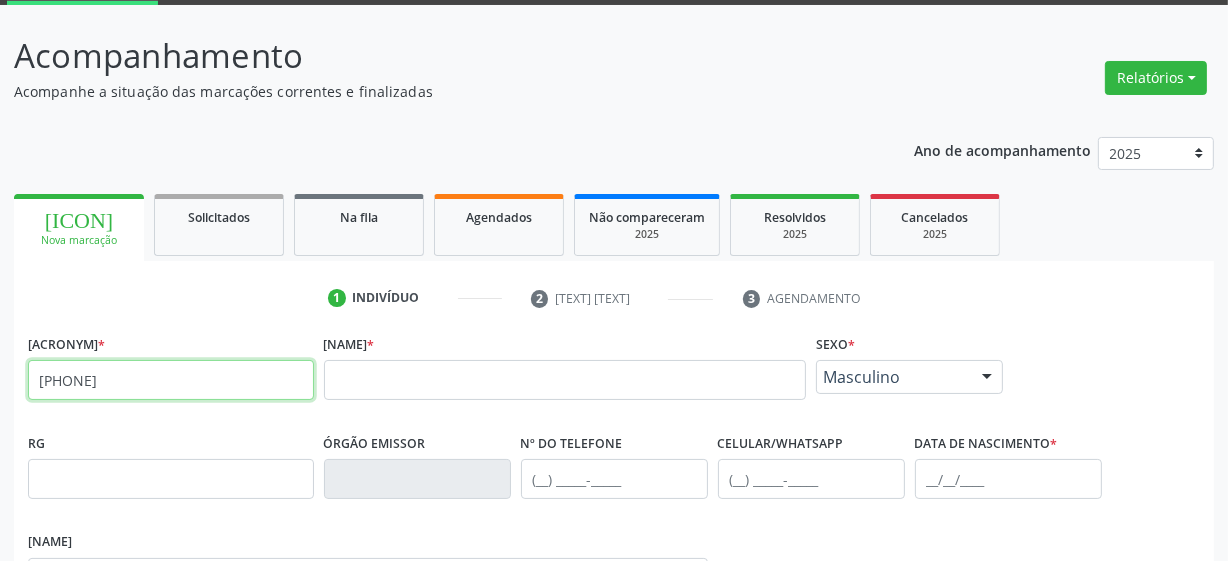 click on "[PHONE]" at bounding box center [171, 380] 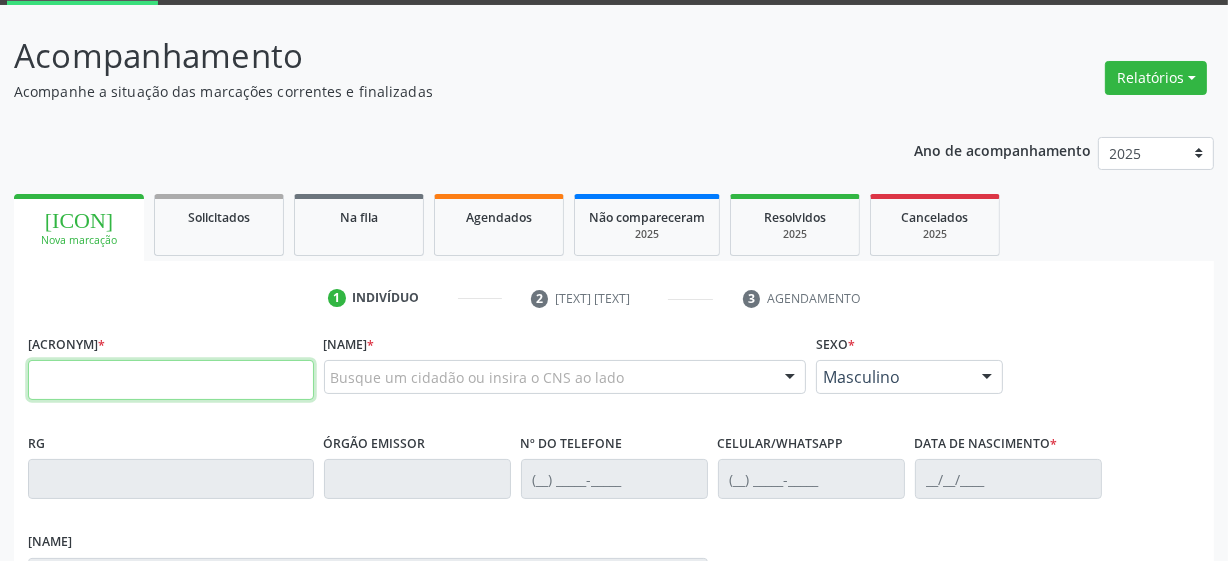 type 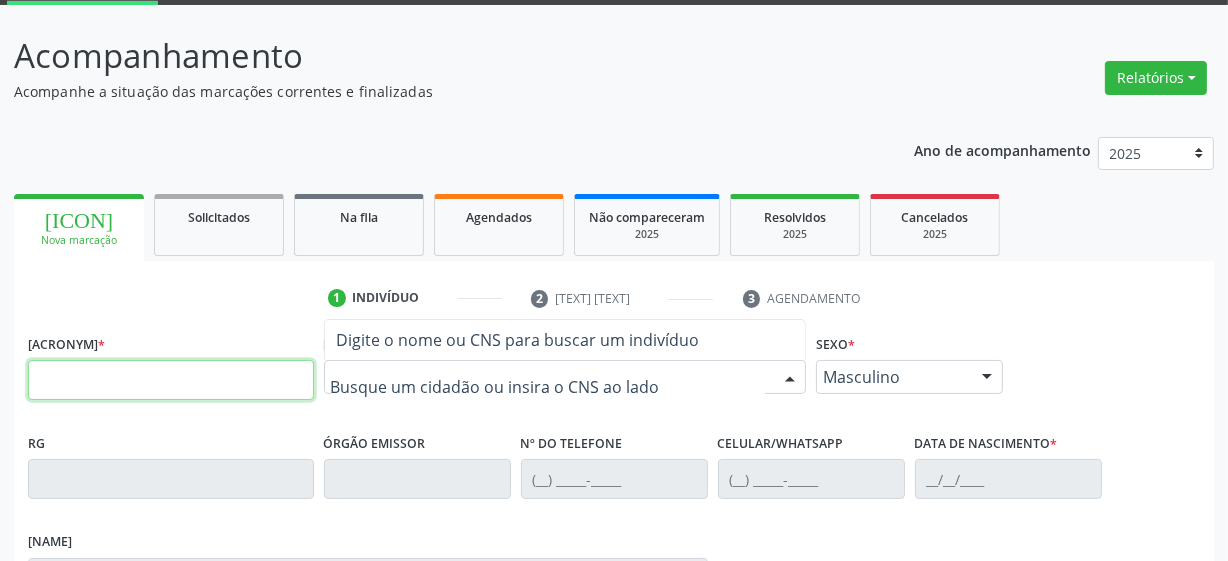 click at bounding box center (171, 380) 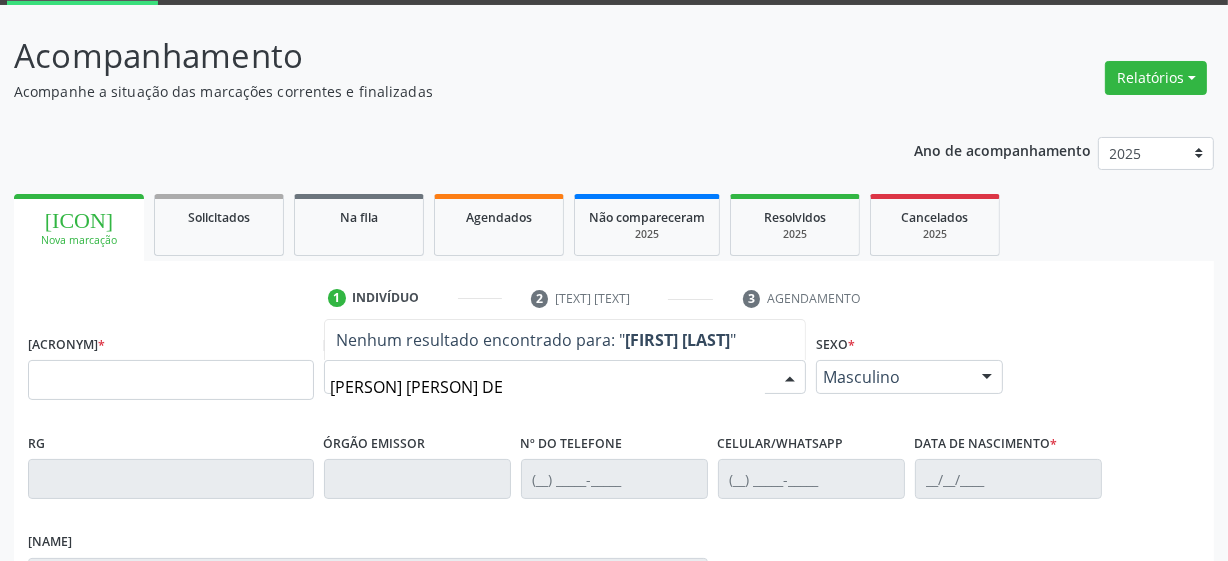 type on "[PERSON] [PERSON] DE" 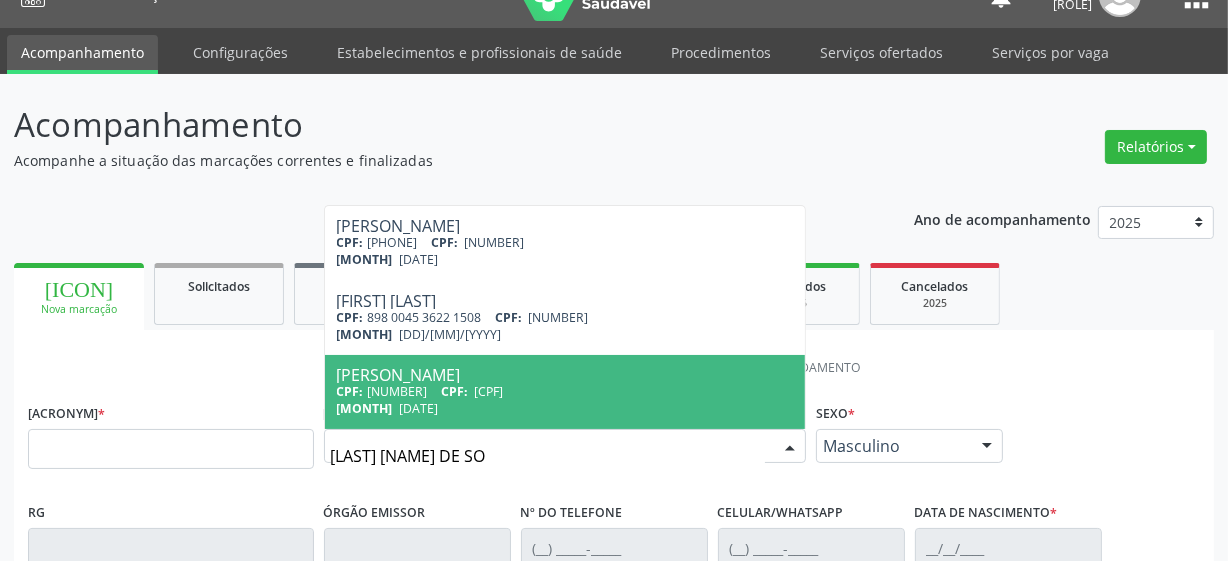 scroll, scrollTop: 14, scrollLeft: 0, axis: vertical 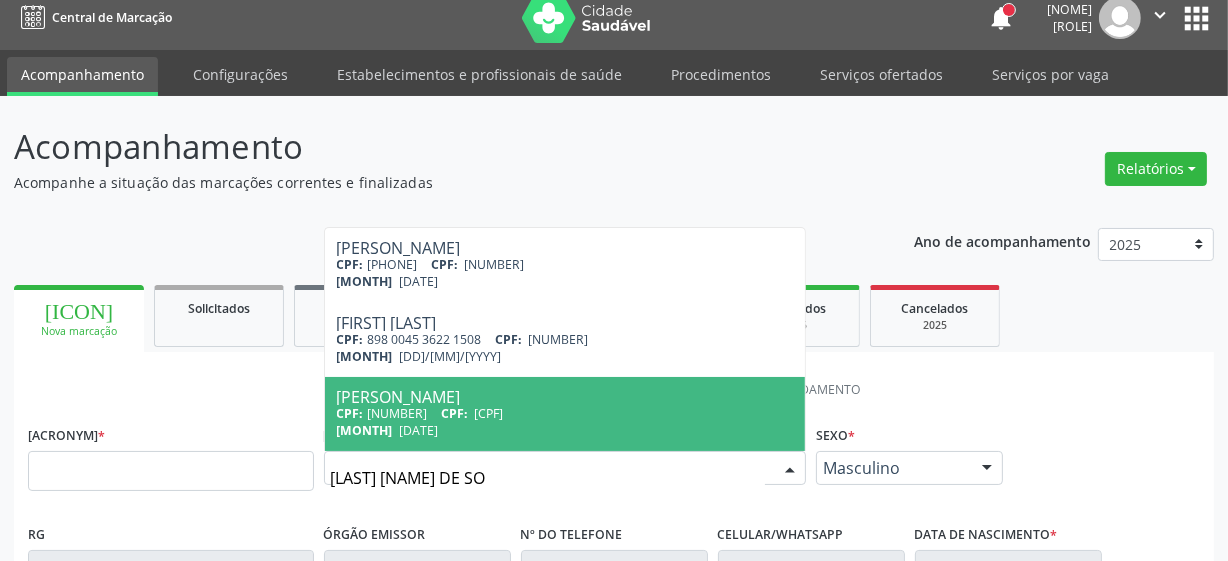 click on "[LAST] [NAME] DE SO" at bounding box center (548, 478) 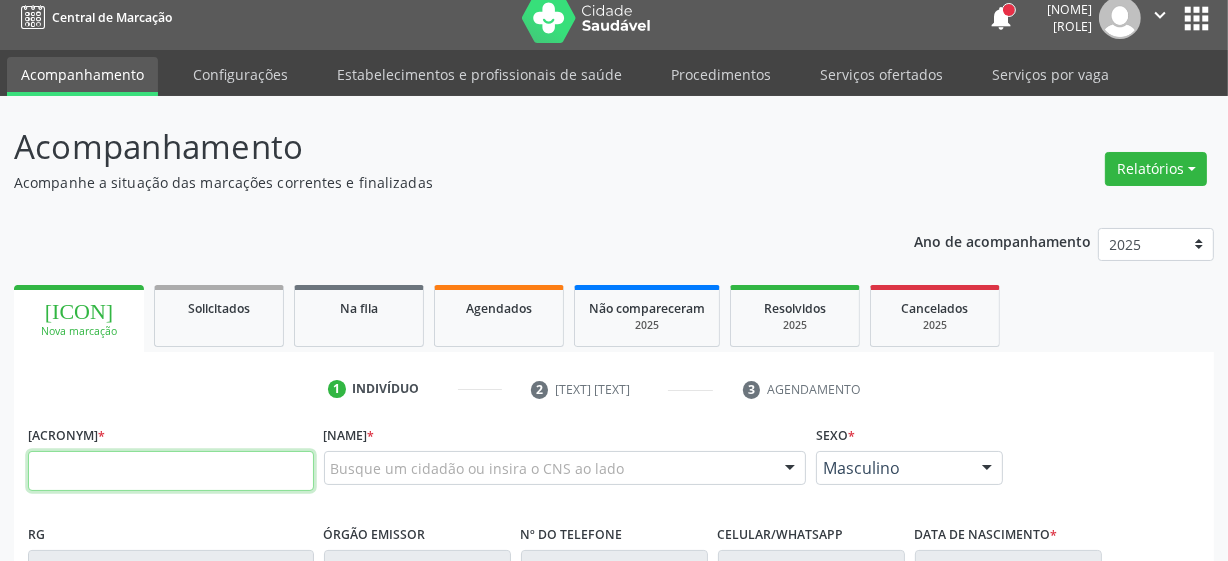 click at bounding box center (171, 471) 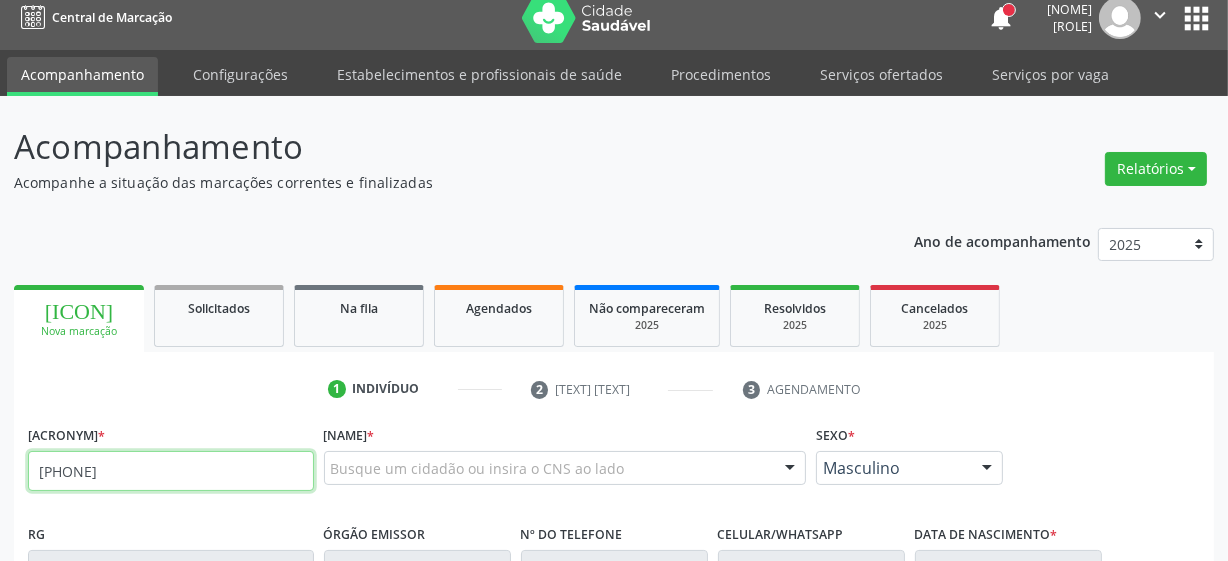 type on "[PHONE]" 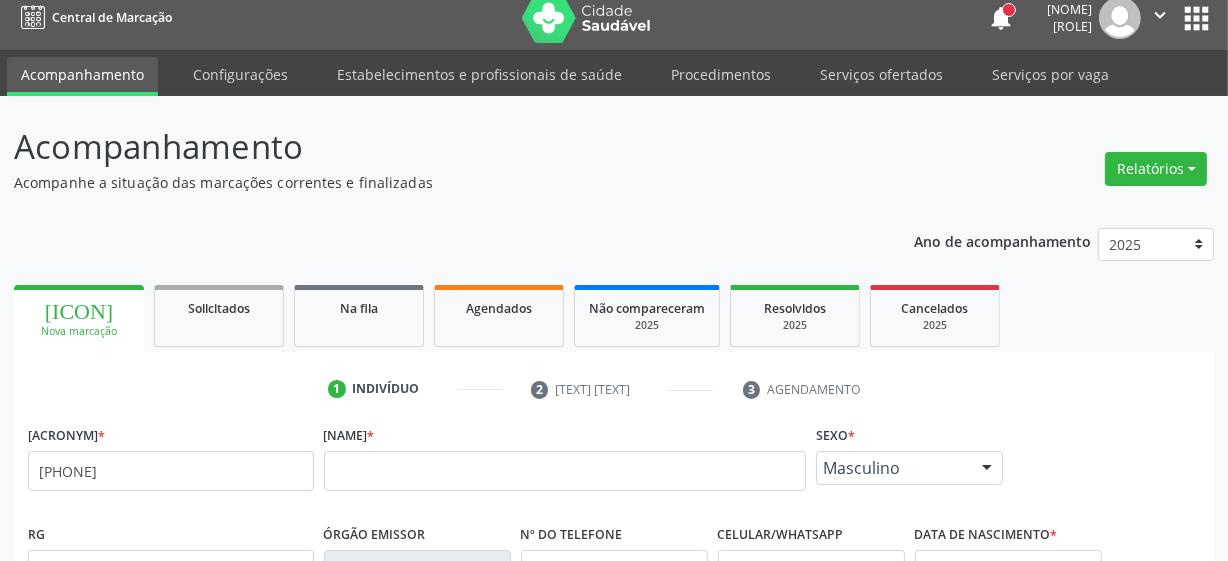 click on "none" at bounding box center [261, 468] 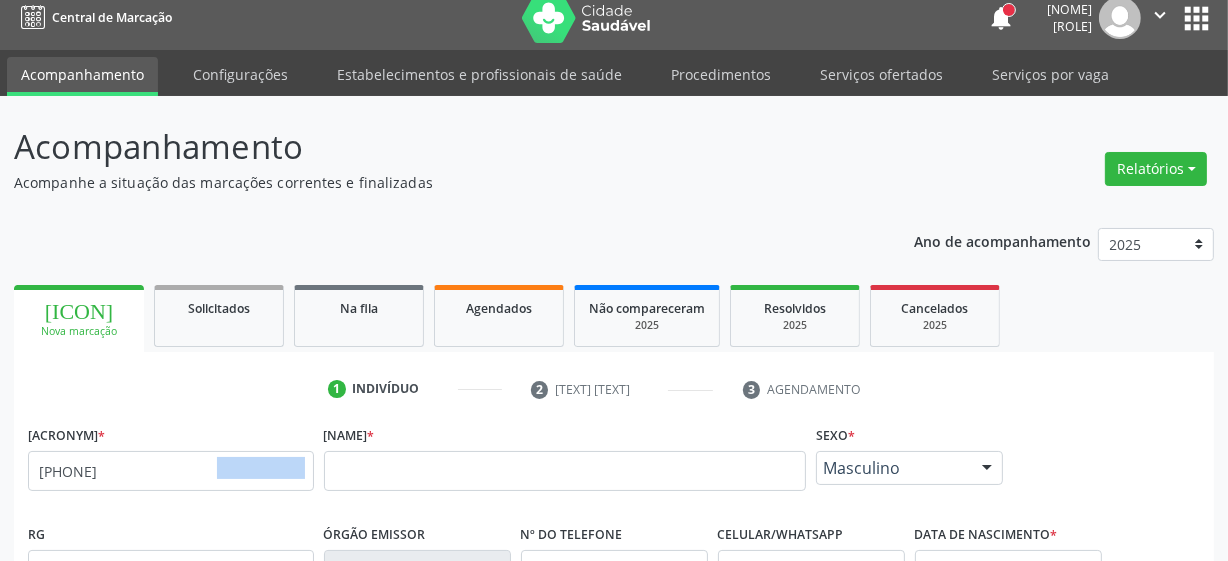 click on "none" at bounding box center [261, 468] 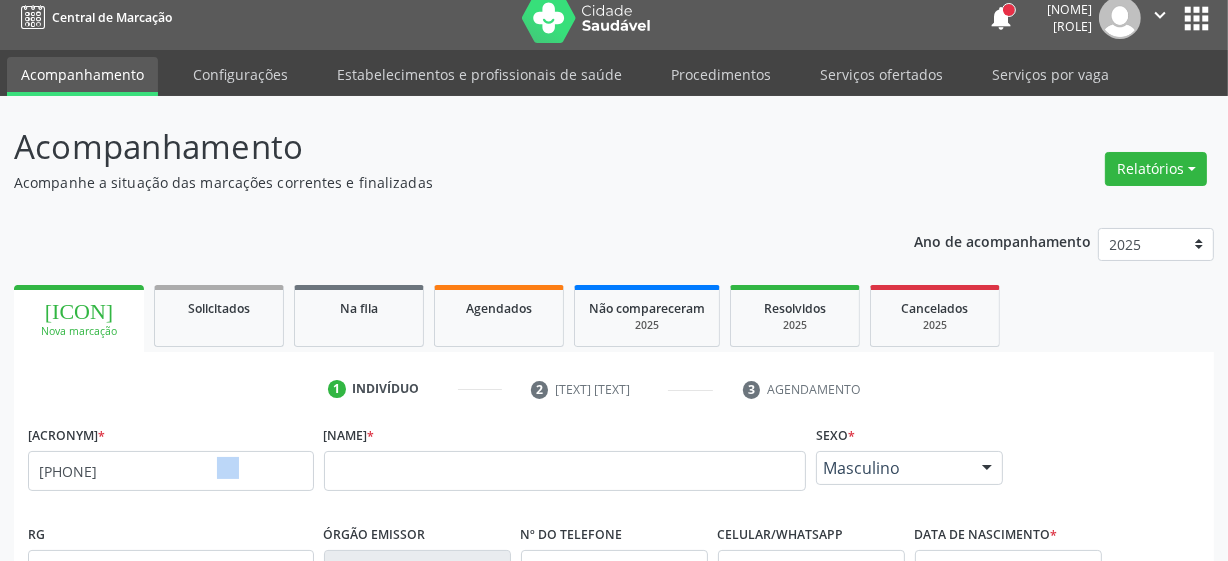 click on "none" at bounding box center [261, 468] 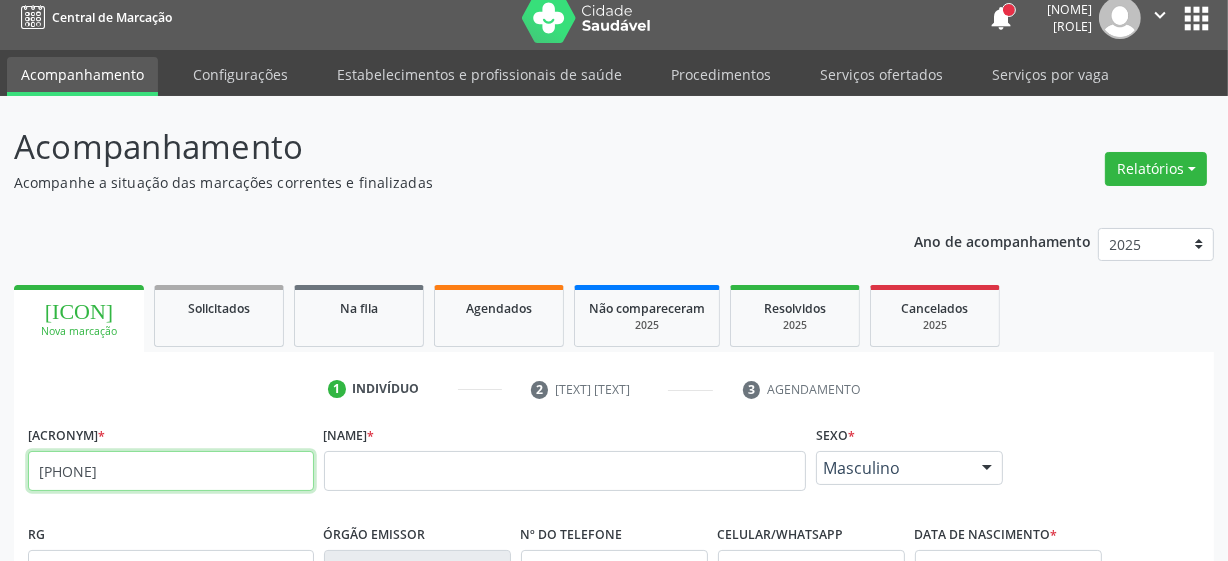 drag, startPoint x: 144, startPoint y: 458, endPoint x: 170, endPoint y: 472, distance: 29.529646 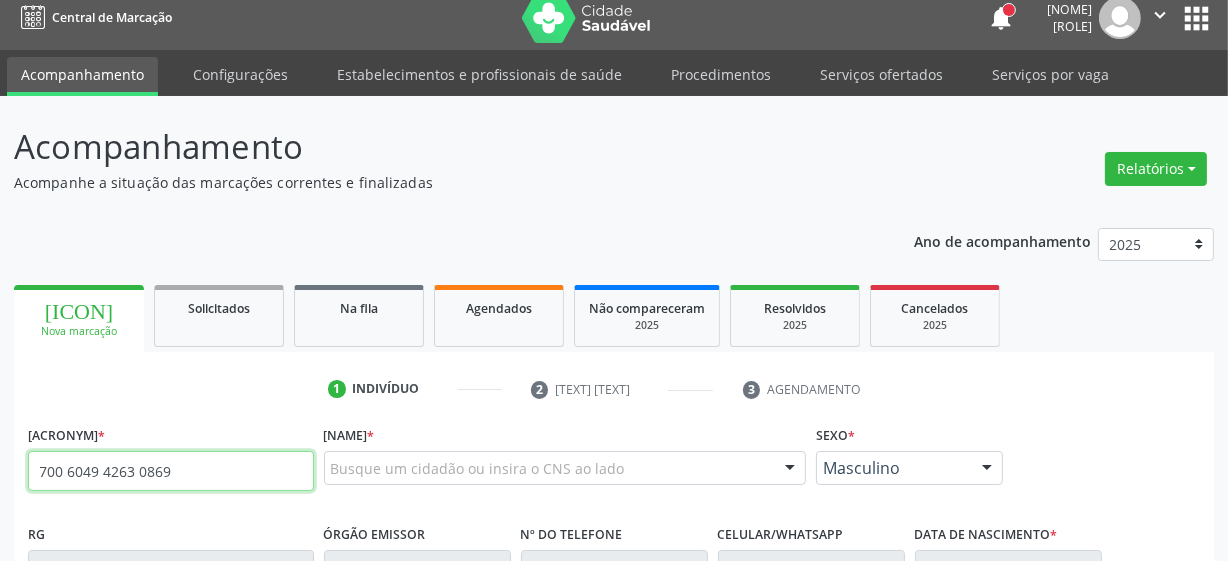 type on "700 6049 4263 0869" 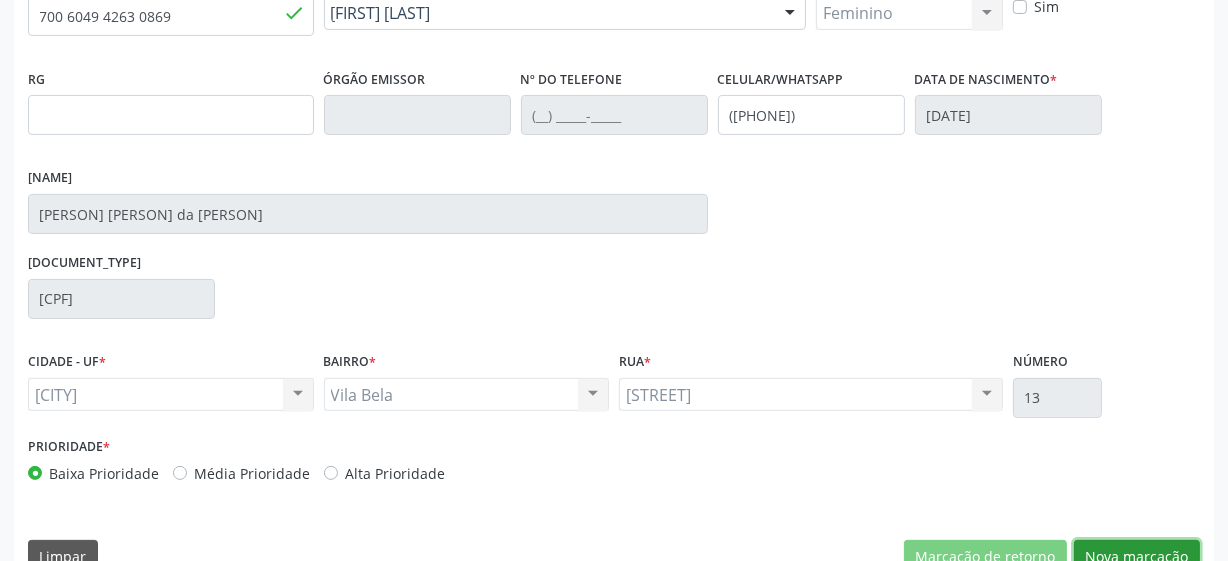 click on "Nova marcação" at bounding box center (985, 557) 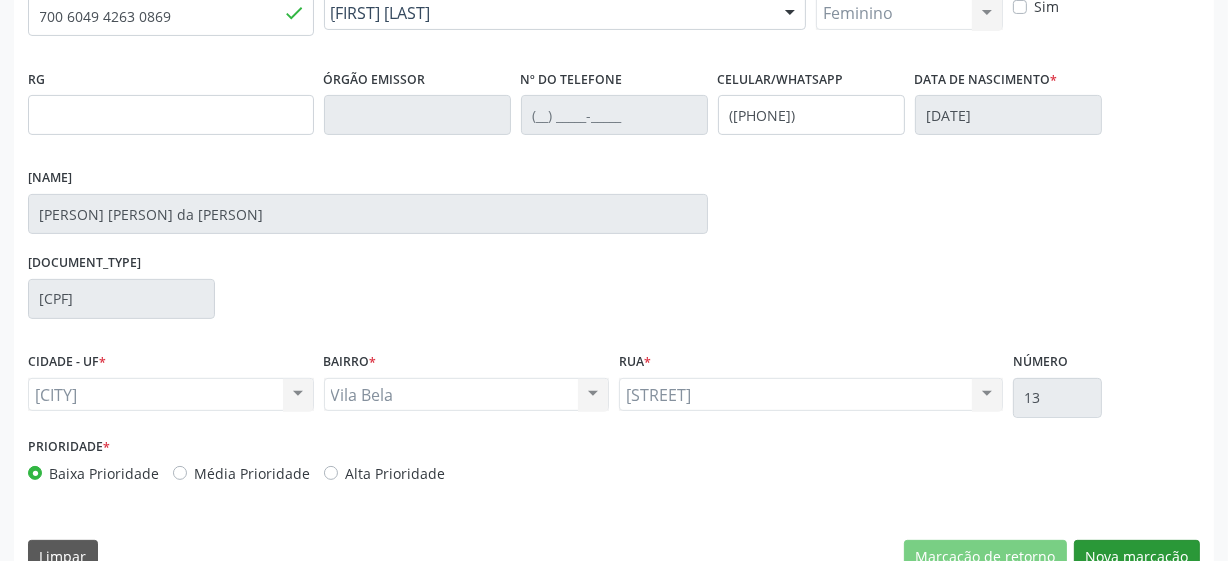 scroll, scrollTop: 343, scrollLeft: 0, axis: vertical 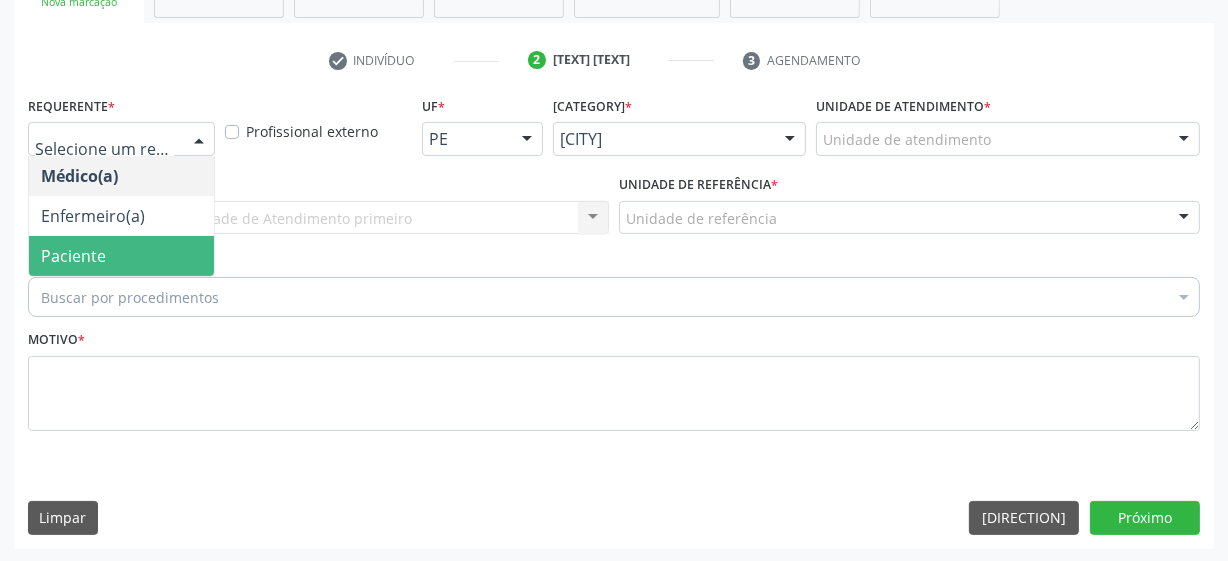 click on "Paciente" at bounding box center [73, 256] 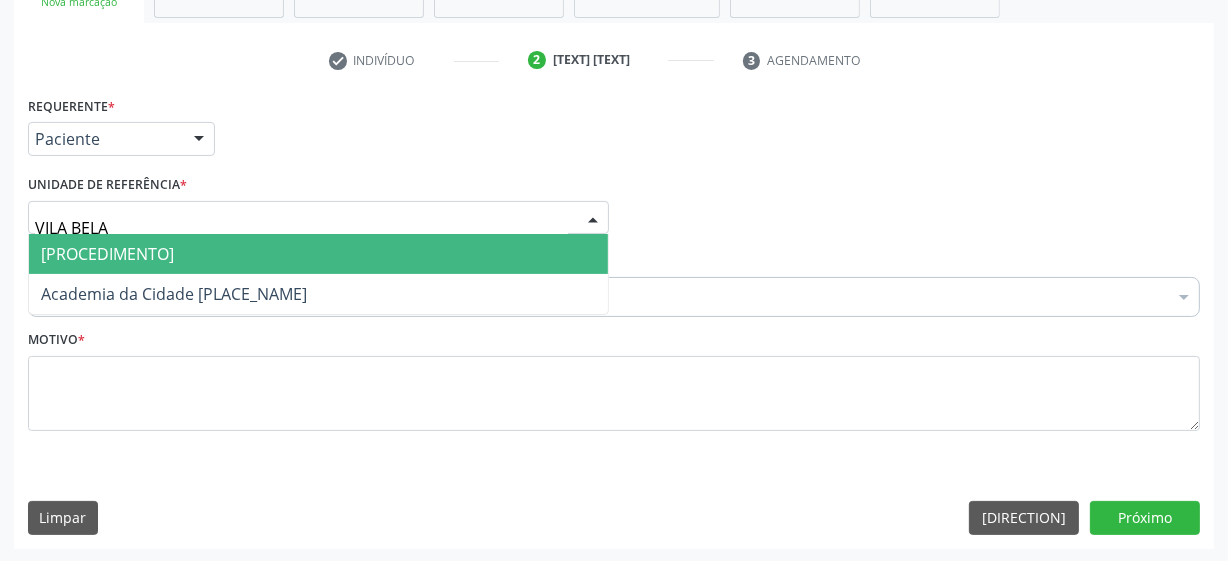 click on "[PROCEDIMENTO]" at bounding box center (318, 254) 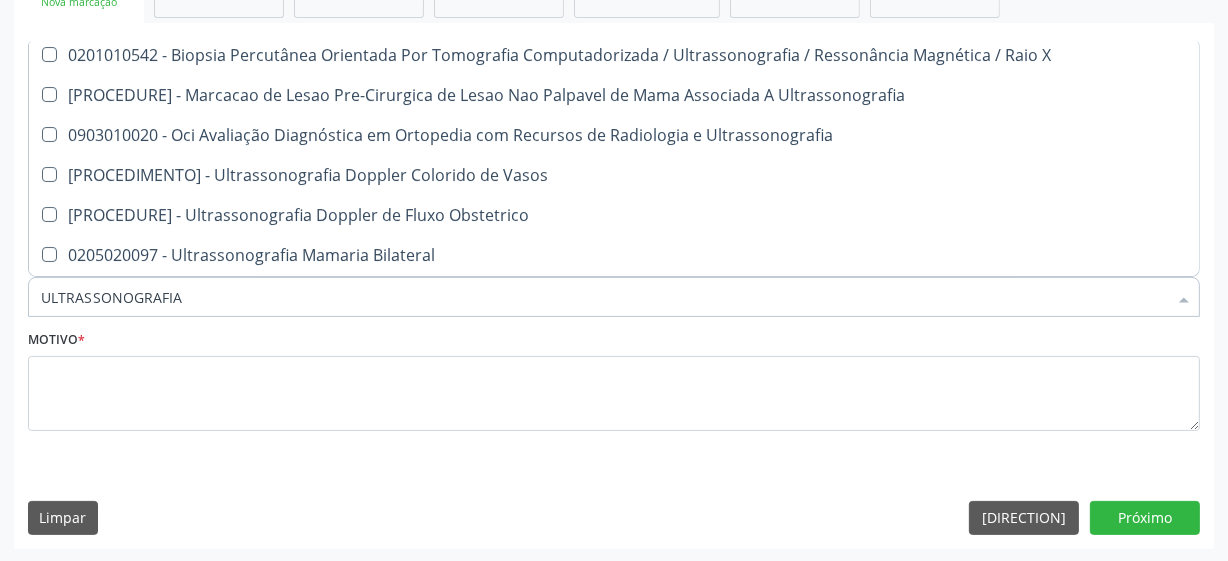scroll, scrollTop: 0, scrollLeft: 0, axis: both 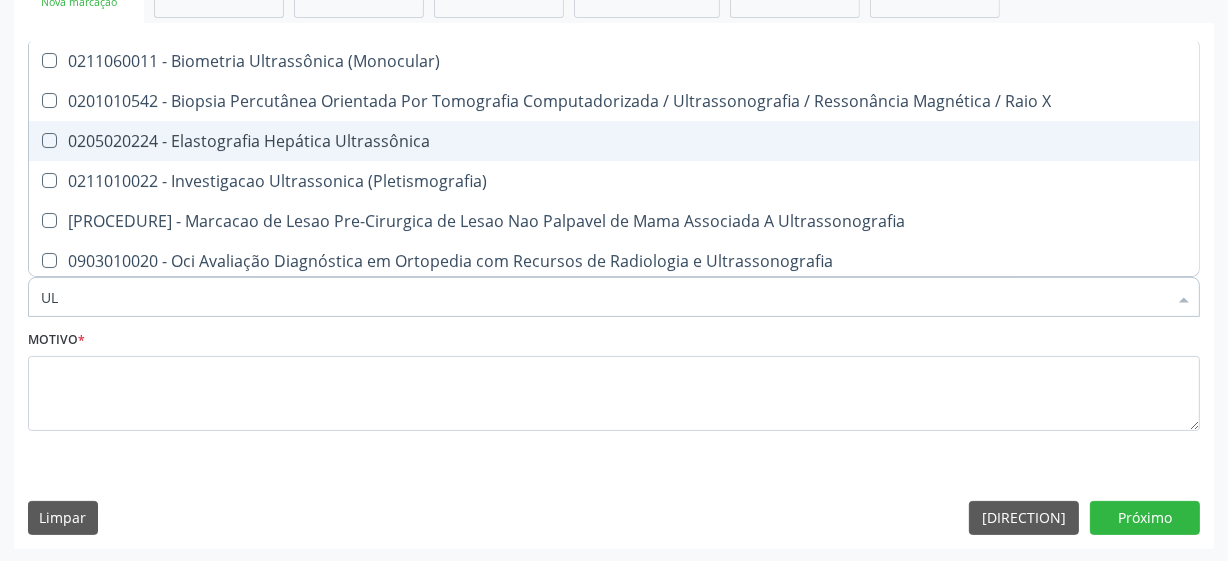 type on "[STATE]" 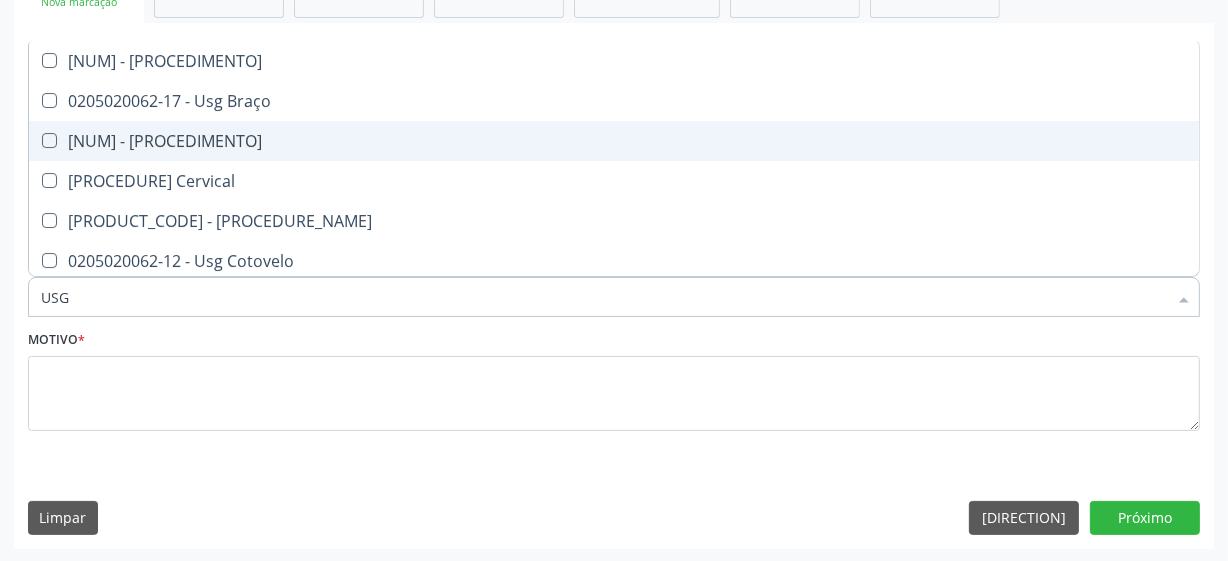type on "USG" 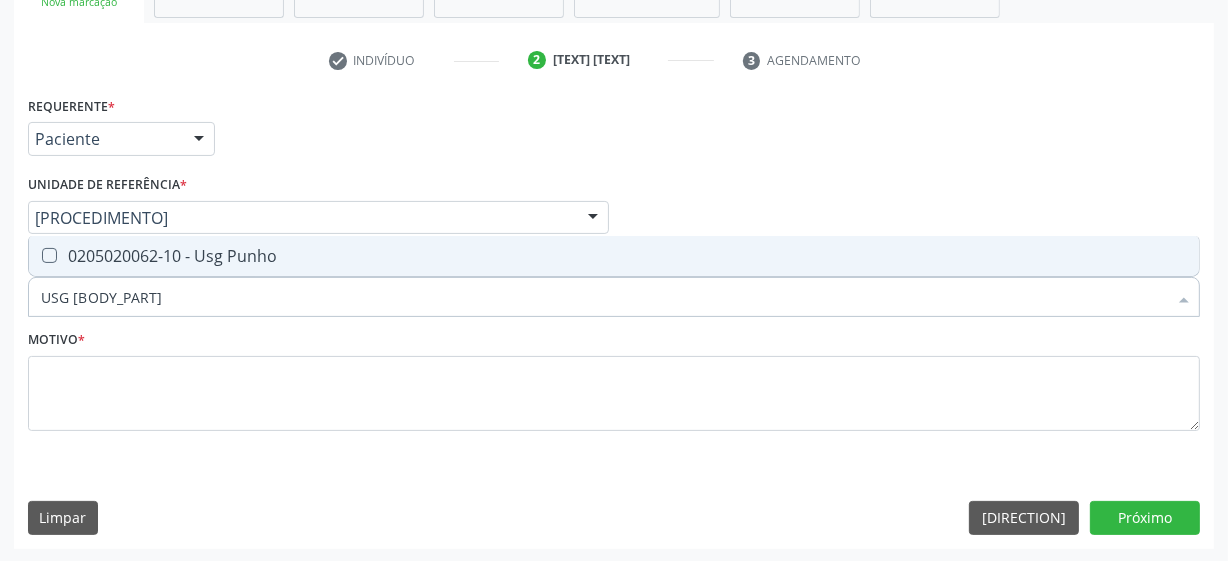 click on "0205020062-10 - Usg Punho" at bounding box center [614, 256] 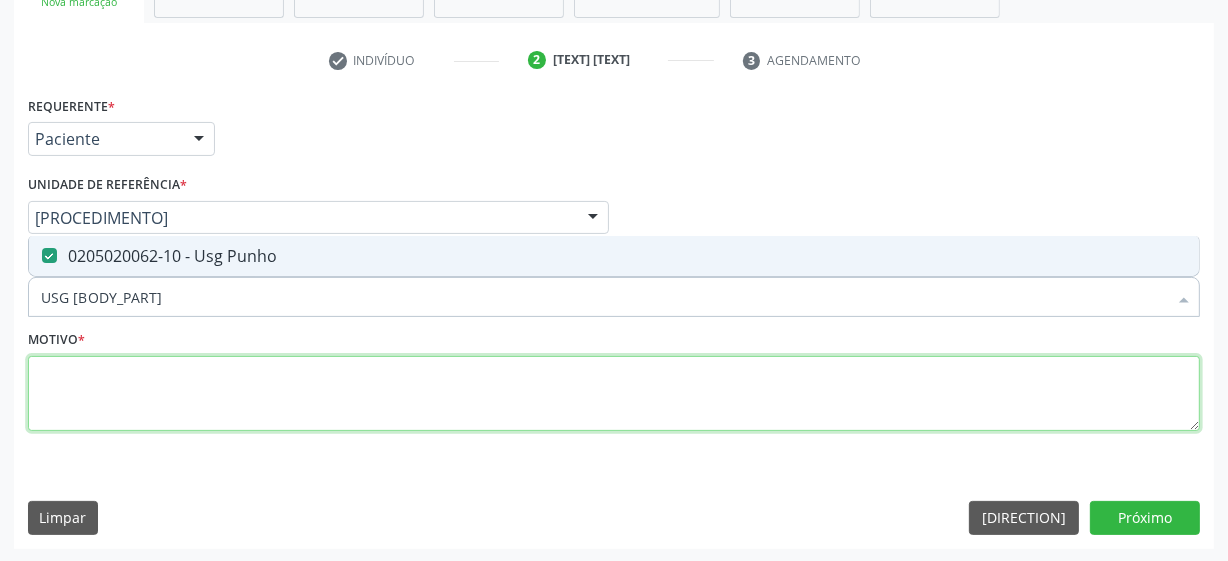 click at bounding box center (614, 394) 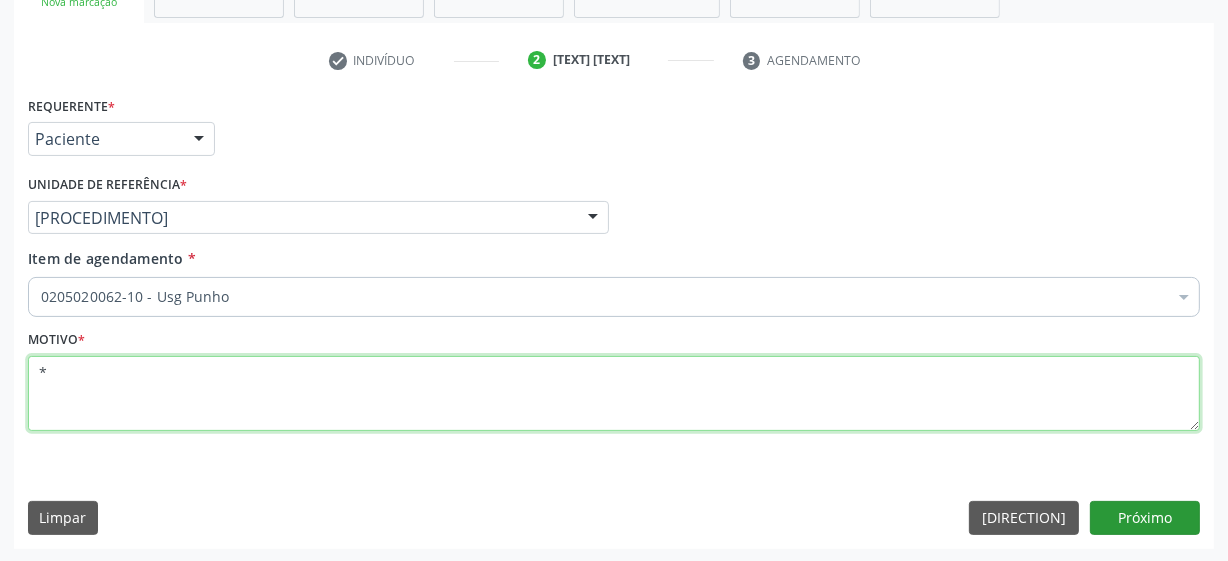 type on "*" 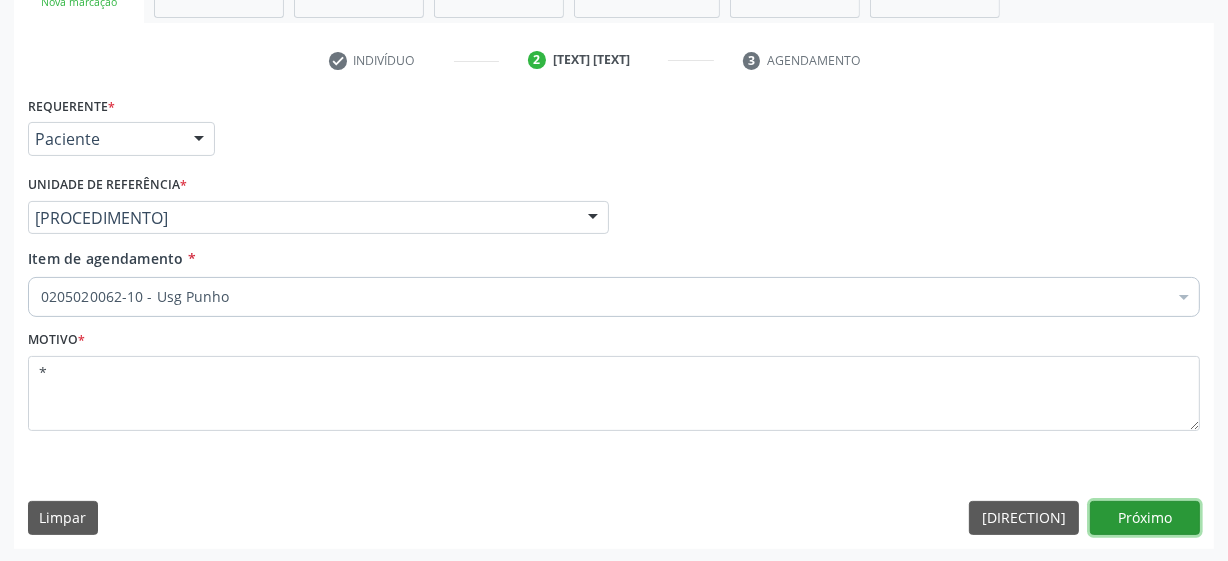 click on "Próximo" at bounding box center [1145, 518] 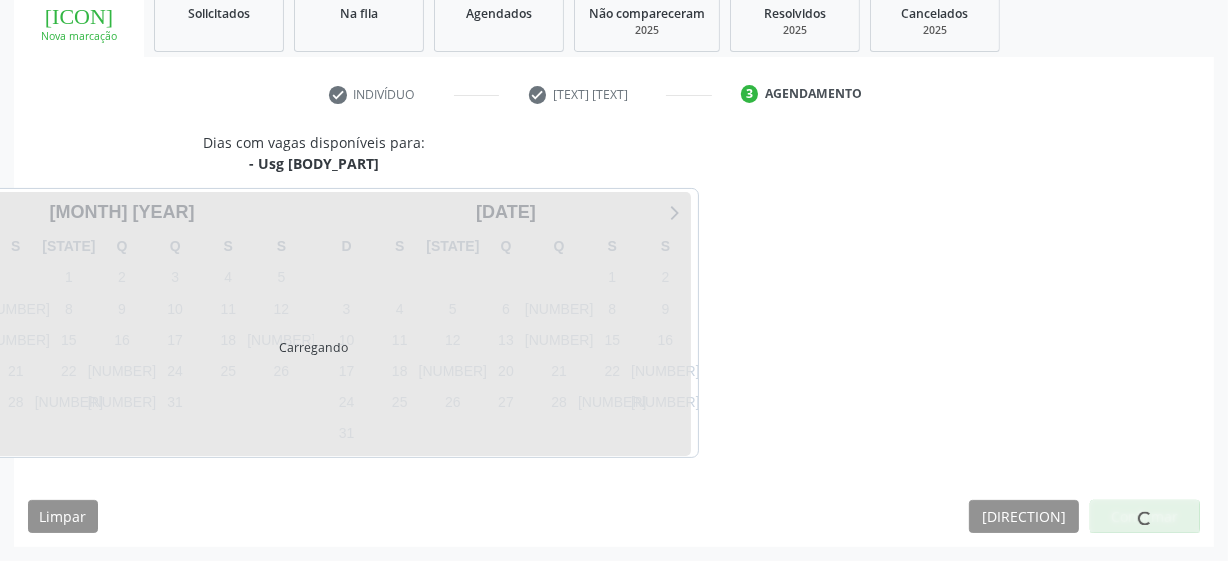 scroll, scrollTop: 308, scrollLeft: 0, axis: vertical 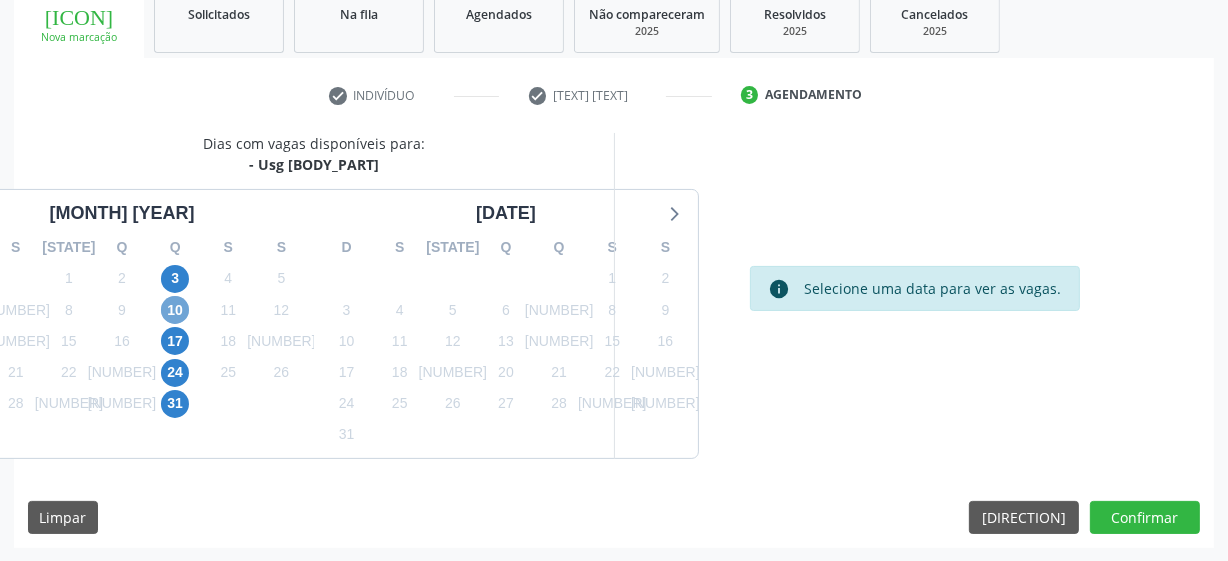 click on "10" at bounding box center (175, 310) 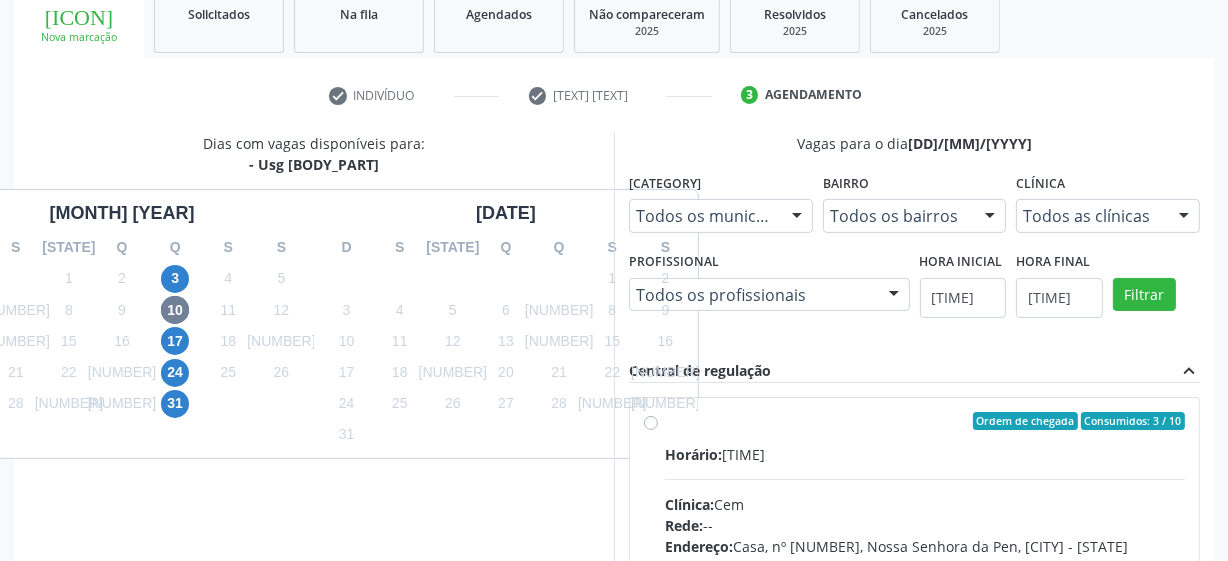 click on "Ordem de chegada
Consumidos: 3 / 10
Horário:   07:00
Clínica:  Cem
Rede:
--
Endereço:   Casa, nº 393, Nossa Senhora da Pen, [CITY] - [STATE]
Telefone:   --
Profissional:
[FIRST] [LAST]
Informações adicionais sobre o atendimento
Idade de atendimento:
de 0 a 120 anos
Gênero(s) atendido(s):
Masculino e Feminino
Informações adicionais:
--" at bounding box center (925, 565) 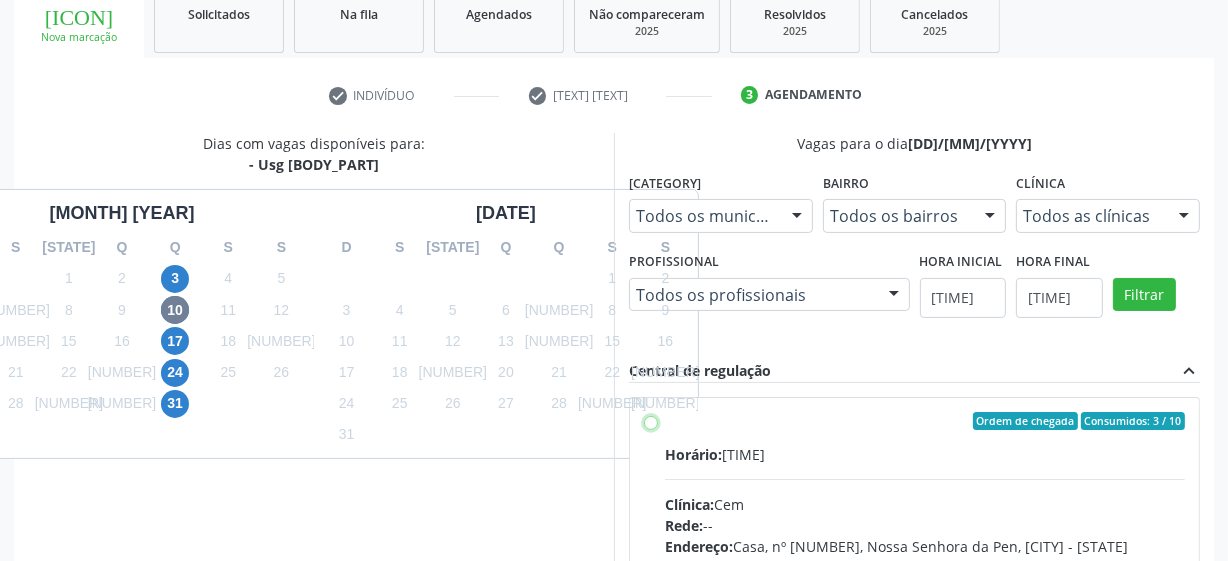 click on "Ordem de chegada
Consumidos: 3 / 10
Horário:   07:00
Clínica:  Cem
Rede:
--
Endereço:   Casa, nº 393, Nossa Senhora da Pen, [CITY] - [STATE]
Telefone:   --
Profissional:
[FIRST] [LAST]
Informações adicionais sobre o atendimento
Idade de atendimento:
de 0 a 120 anos
Gênero(s) atendido(s):
Masculino e Feminino
Informações adicionais:
--" at bounding box center [651, 421] 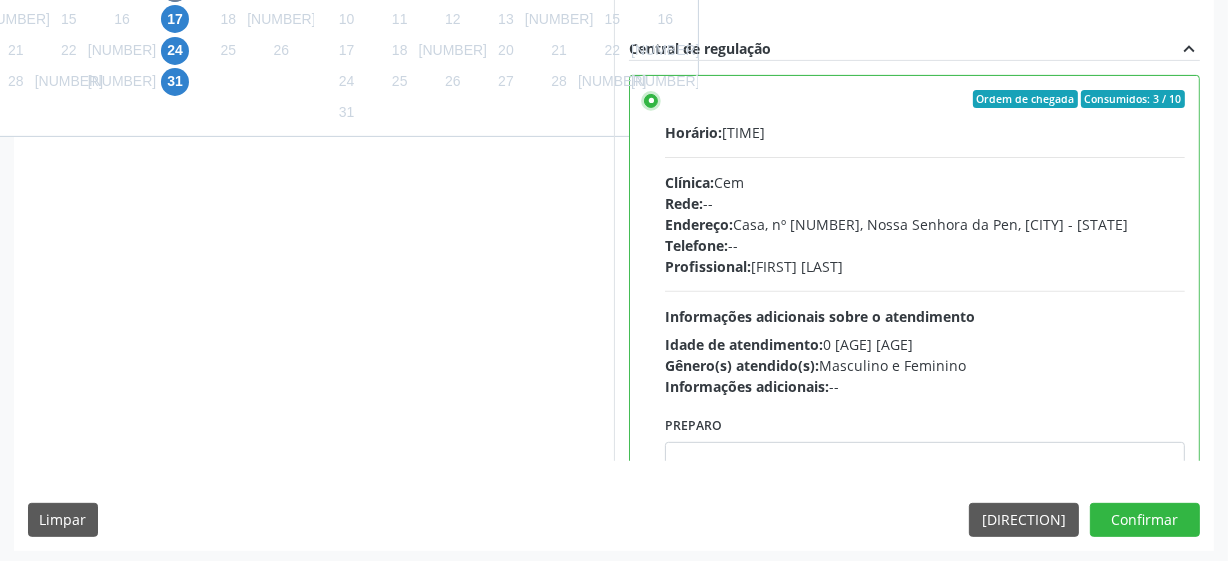 scroll, scrollTop: 632, scrollLeft: 0, axis: vertical 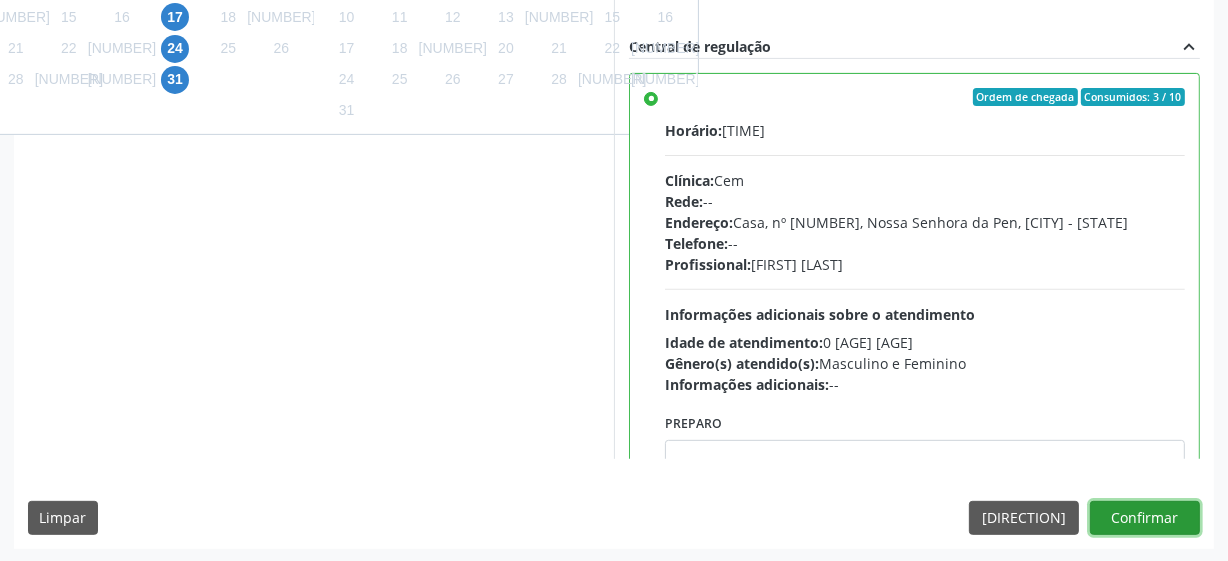 click on "Confirmar" at bounding box center (1145, 518) 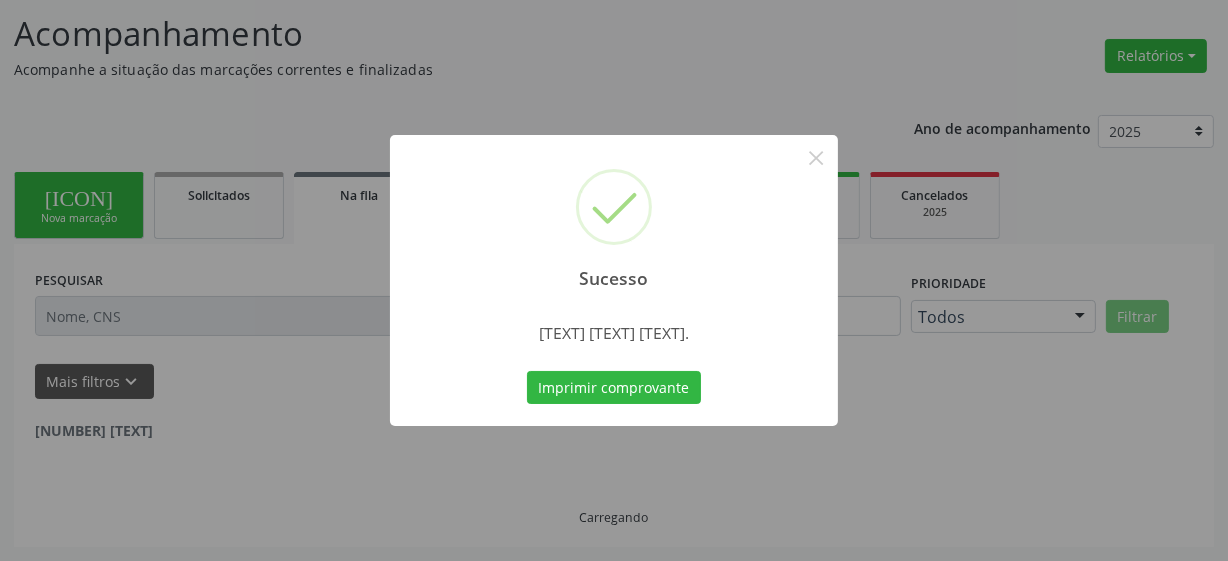 scroll, scrollTop: 105, scrollLeft: 0, axis: vertical 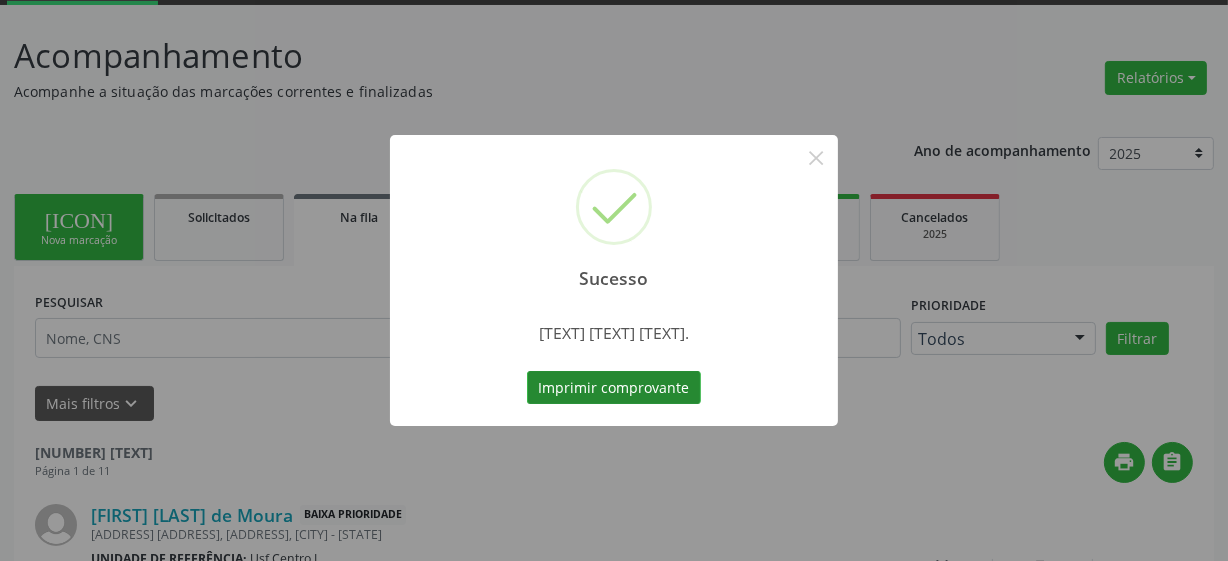 click on "Imprimir comprovante" at bounding box center (614, 388) 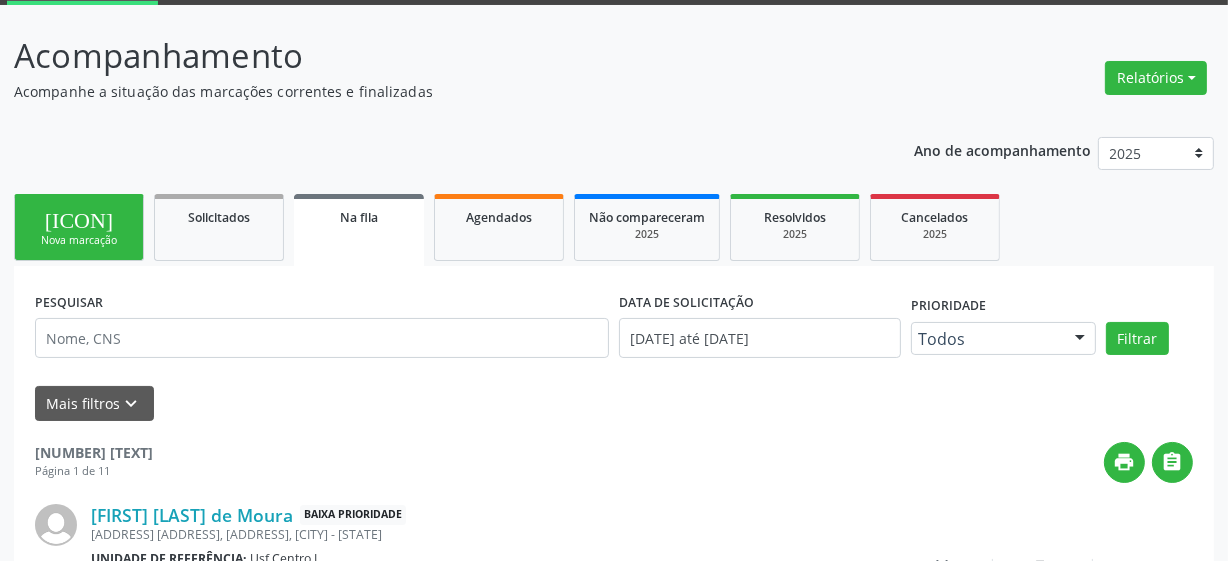 click on "Sucesso × O paciente foi agendado. Imprimir comprovante Cancel" at bounding box center [614, 280] 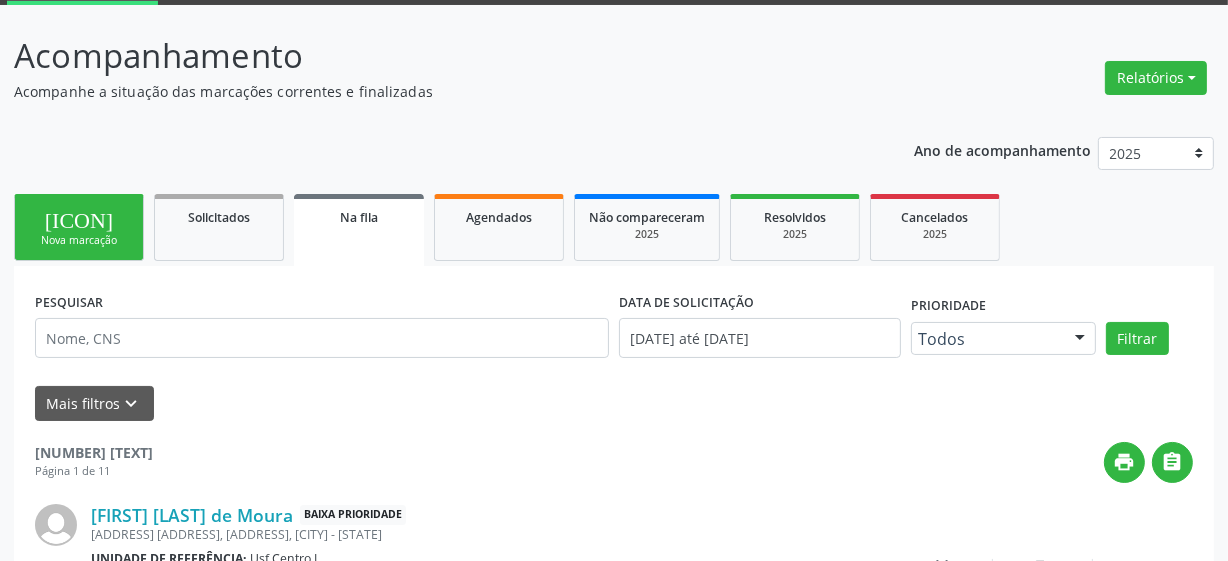 click on "Nova marcação" at bounding box center [79, 240] 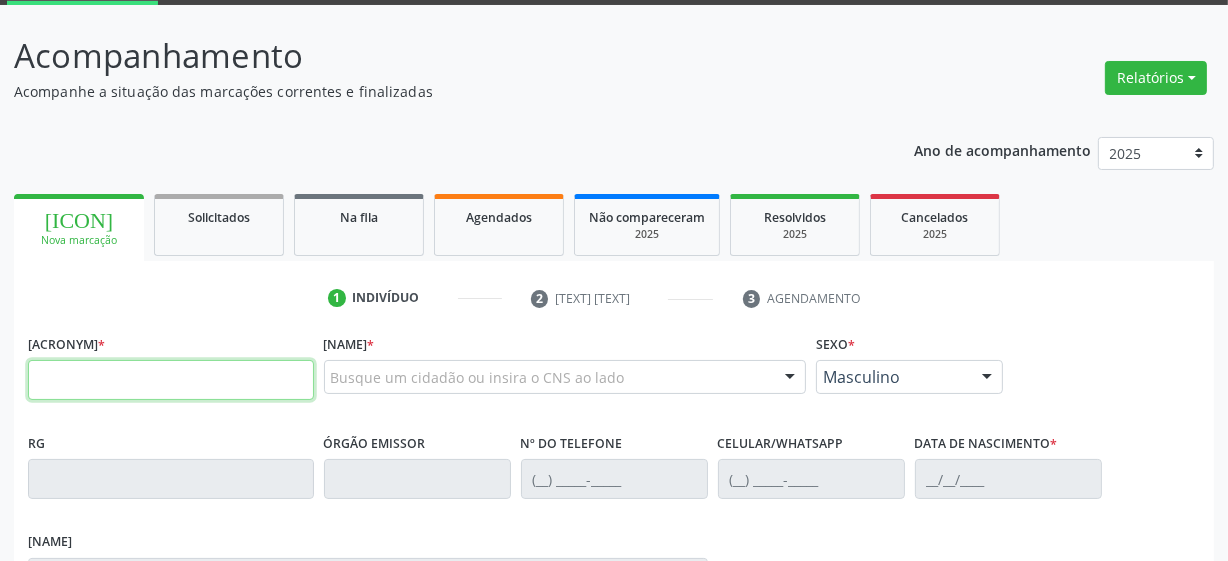 click at bounding box center [171, 380] 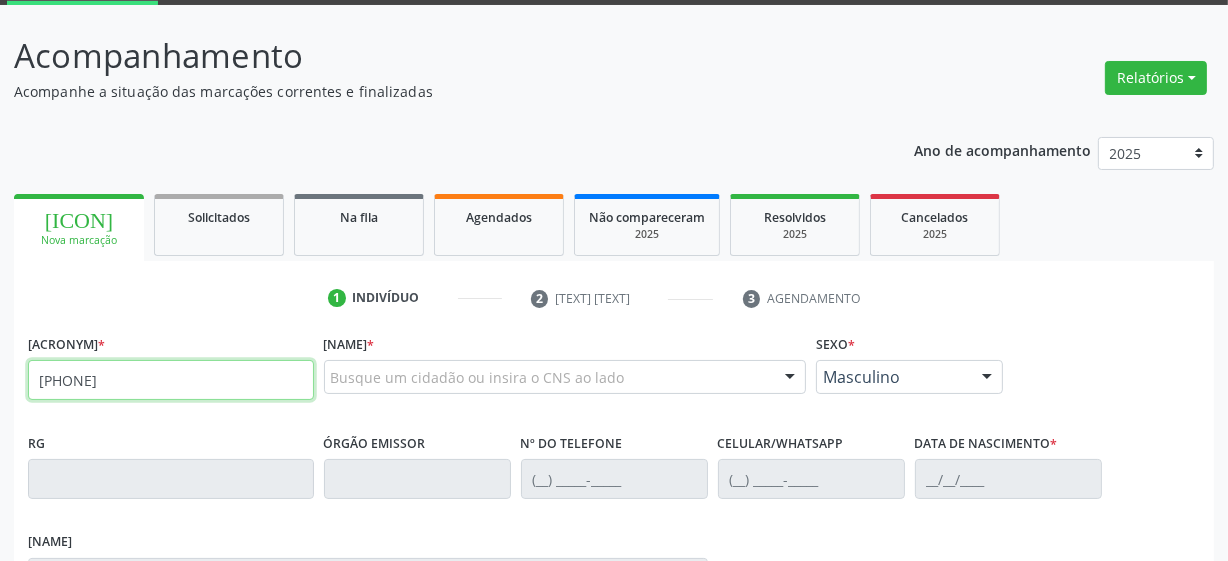 type on "[PHONE]" 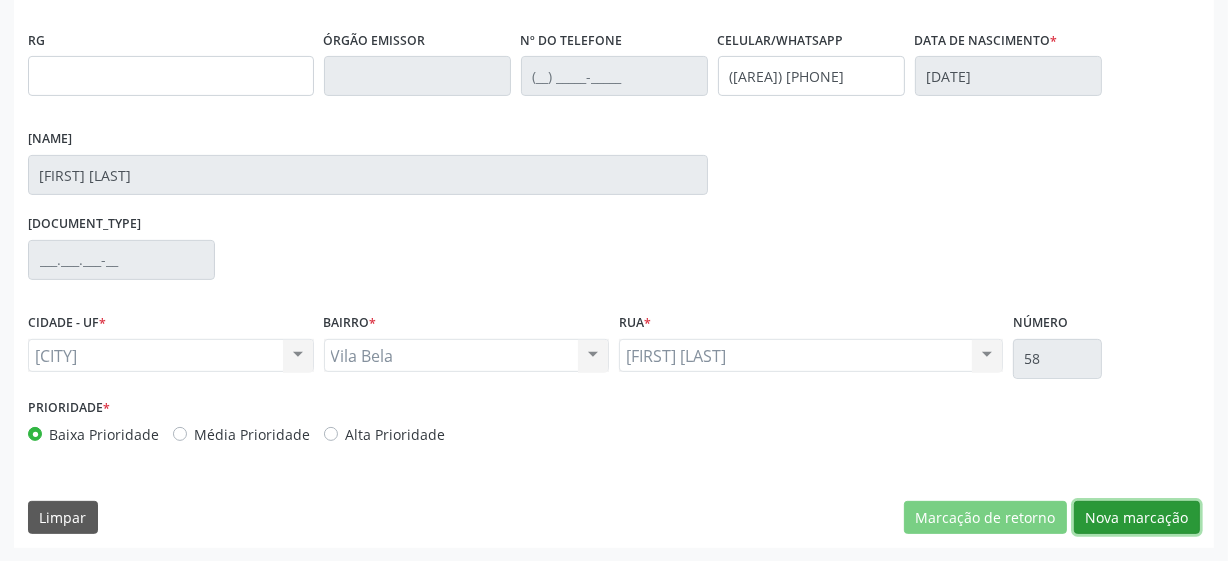 click on "Nova marcação" at bounding box center [985, 518] 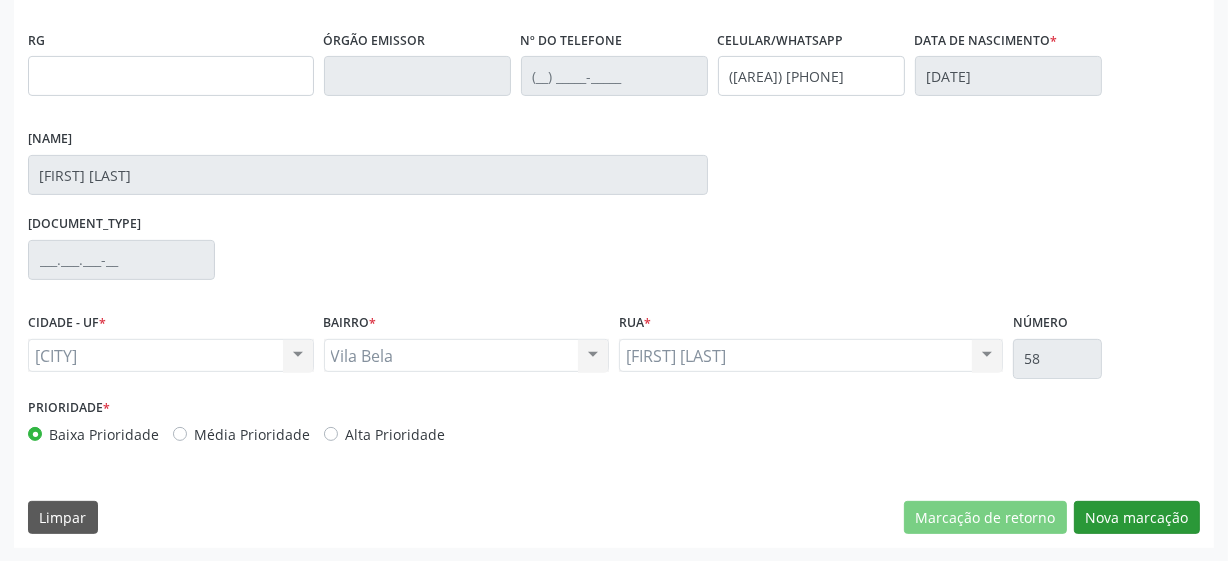 scroll, scrollTop: 343, scrollLeft: 0, axis: vertical 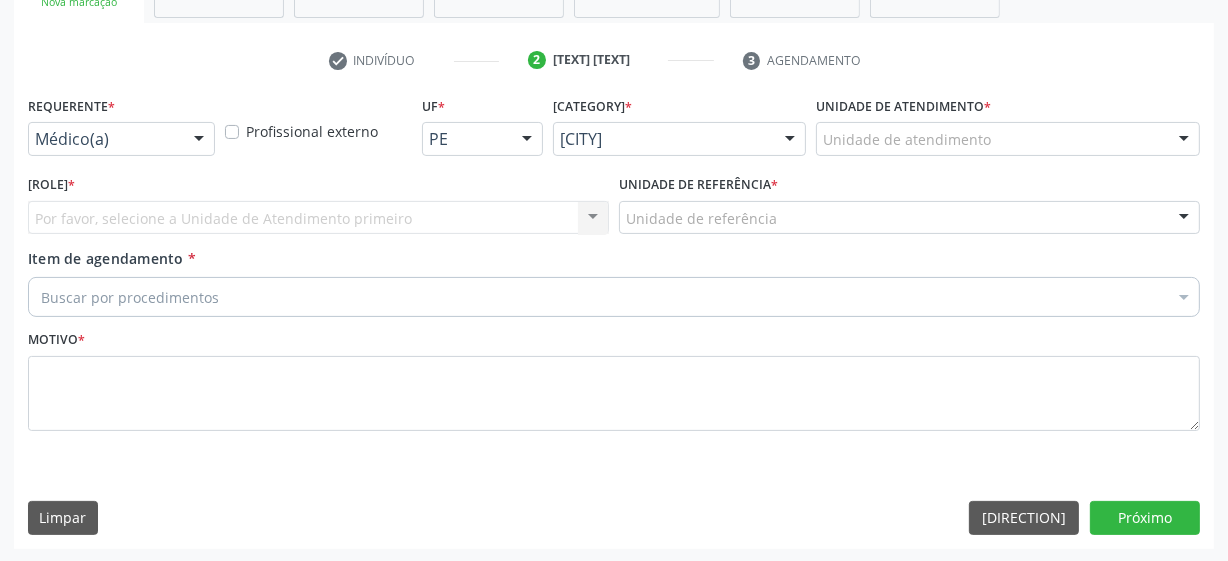 click on "Médico(a)         Médico(a)   Enfermeiro(a)   Paciente
Nenhum resultado encontrado para: "   "
Não há nenhuma opção para ser exibida." at bounding box center [121, 139] 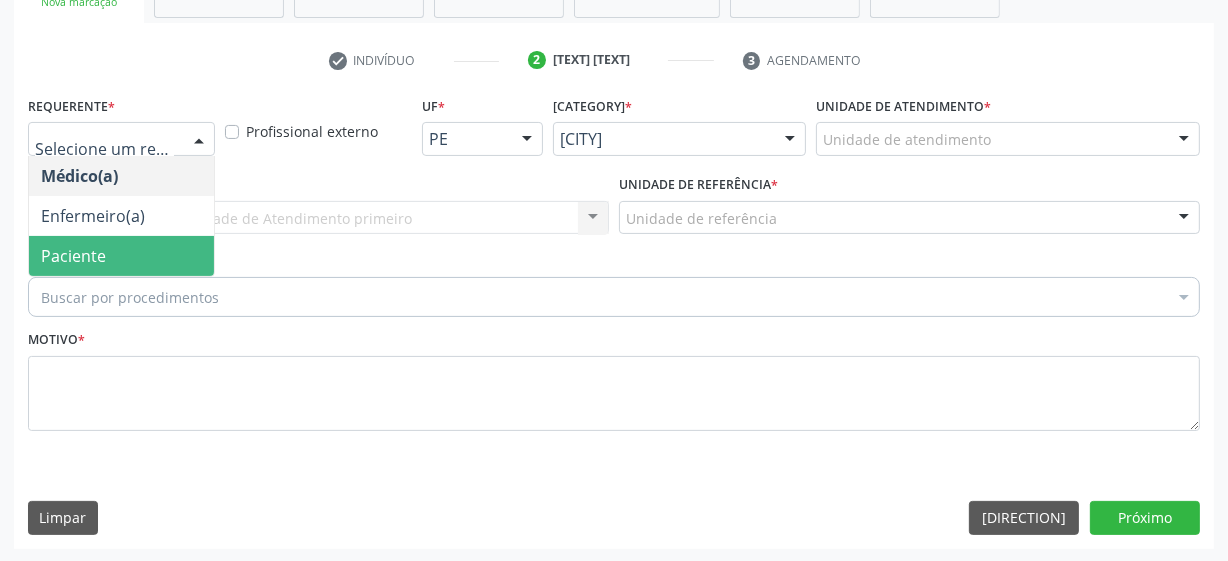 click on "Paciente" at bounding box center [121, 256] 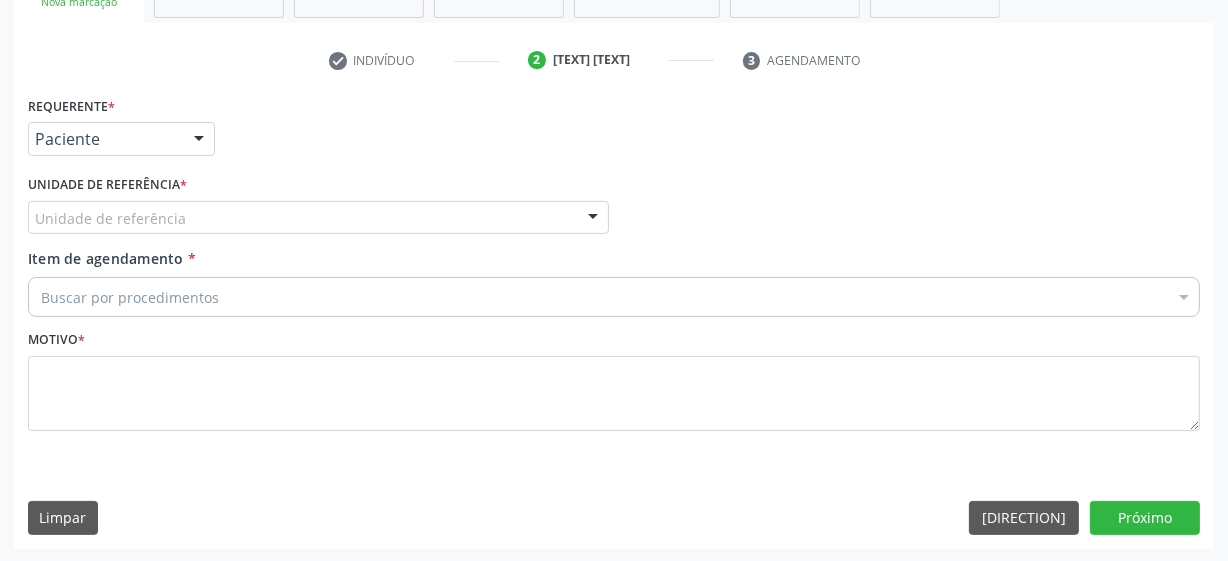 click on "Unidade de referência" at bounding box center [318, 218] 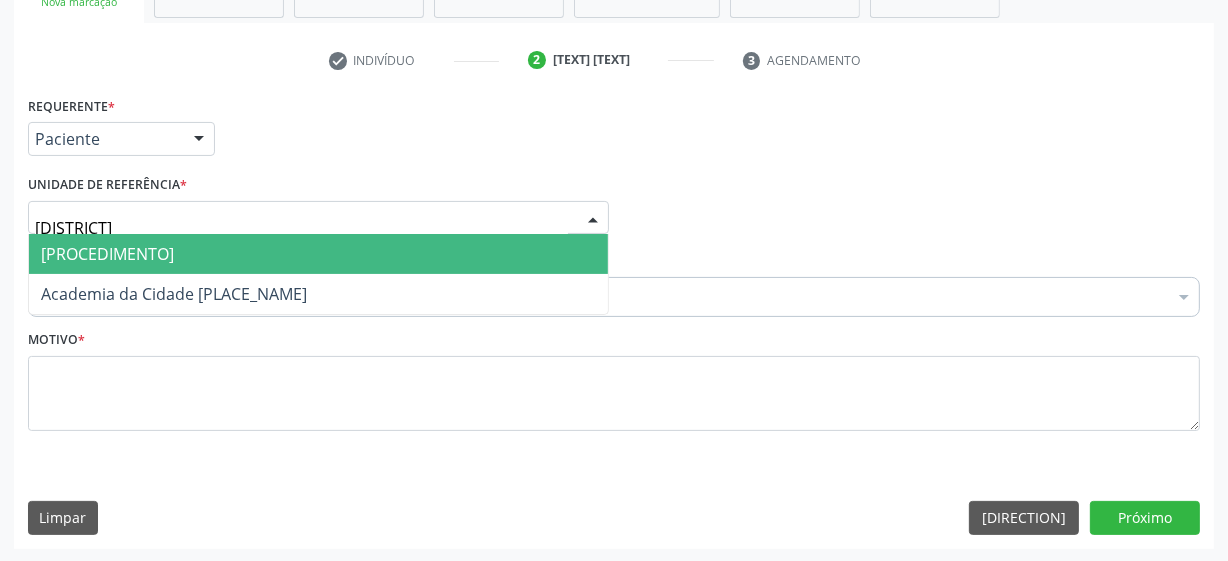 click on "[PROCEDIMENTO]" at bounding box center (318, 254) 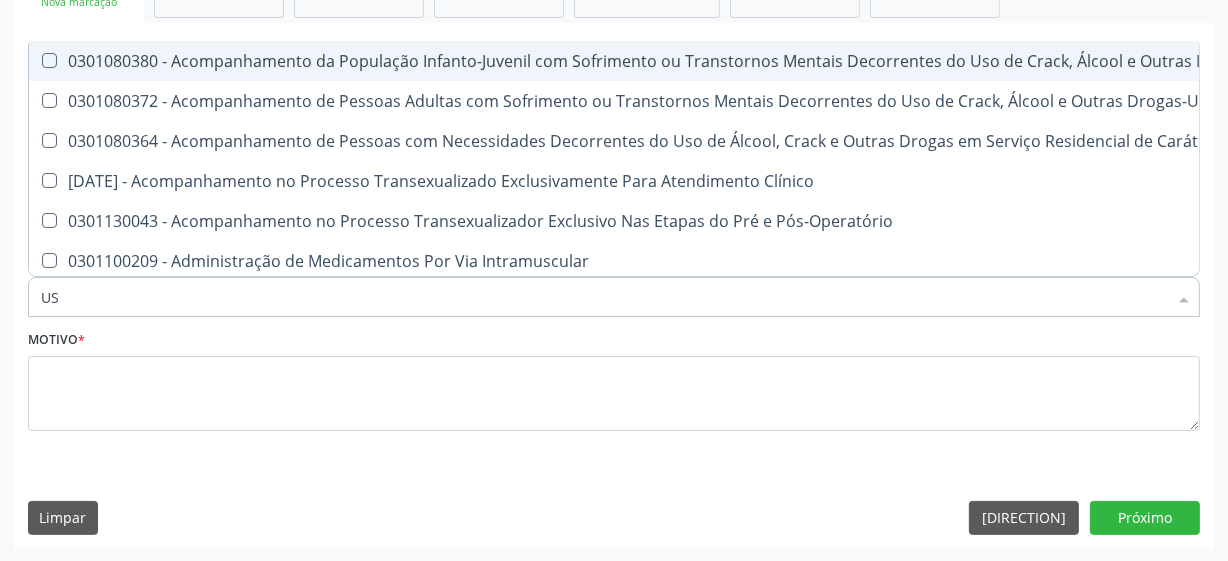 type on "USG" 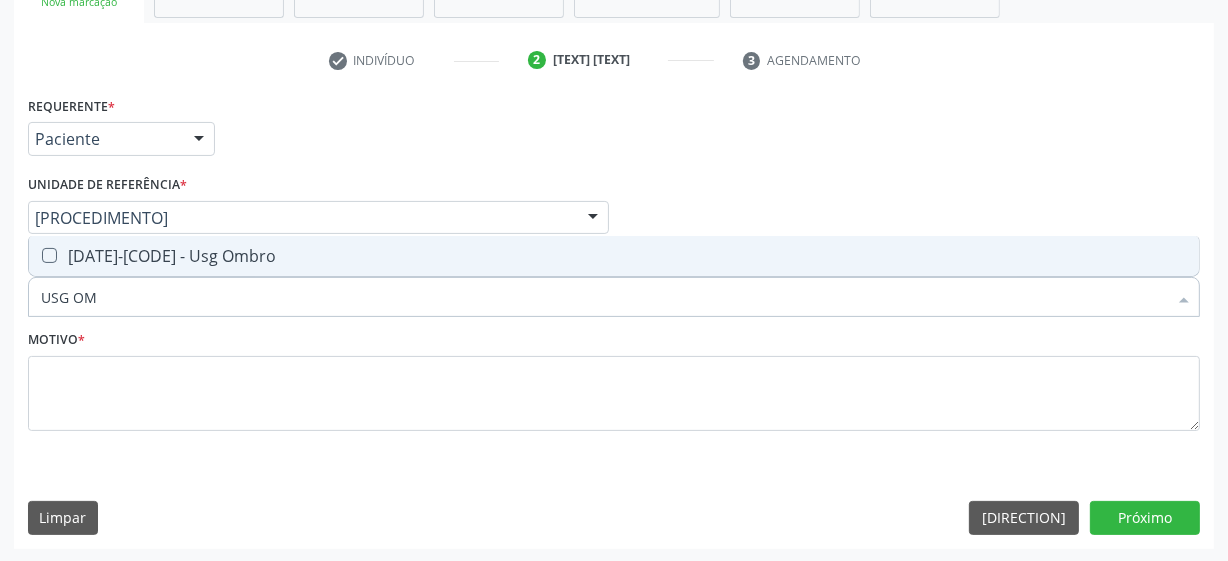 click on "[DATE]-[CODE] - Usg Ombro" at bounding box center [614, 256] 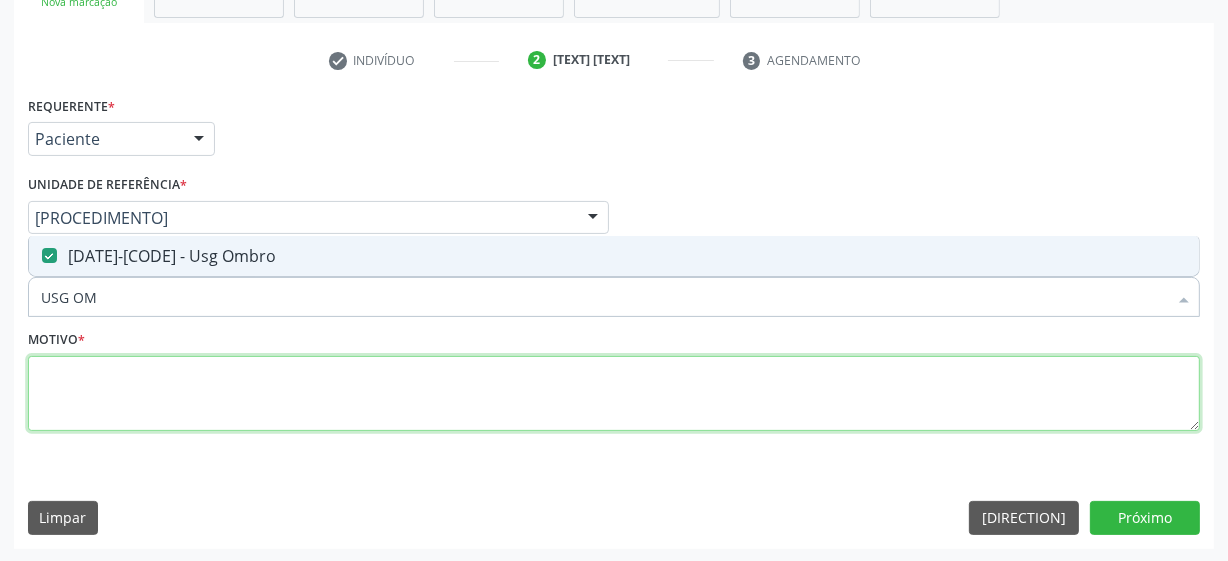 click at bounding box center (614, 394) 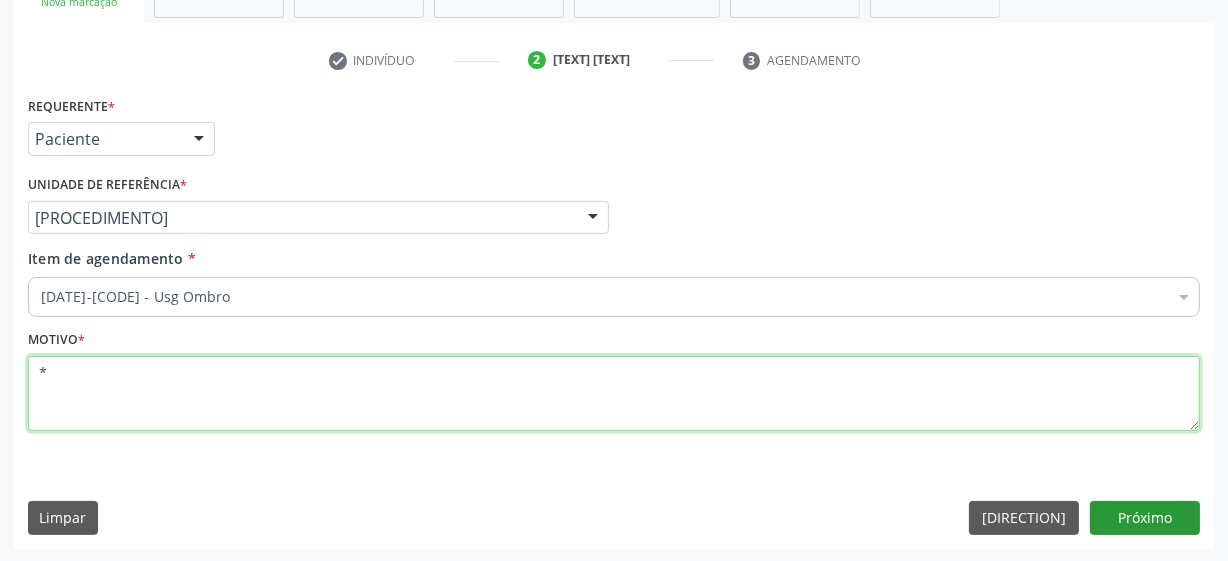 type on "*" 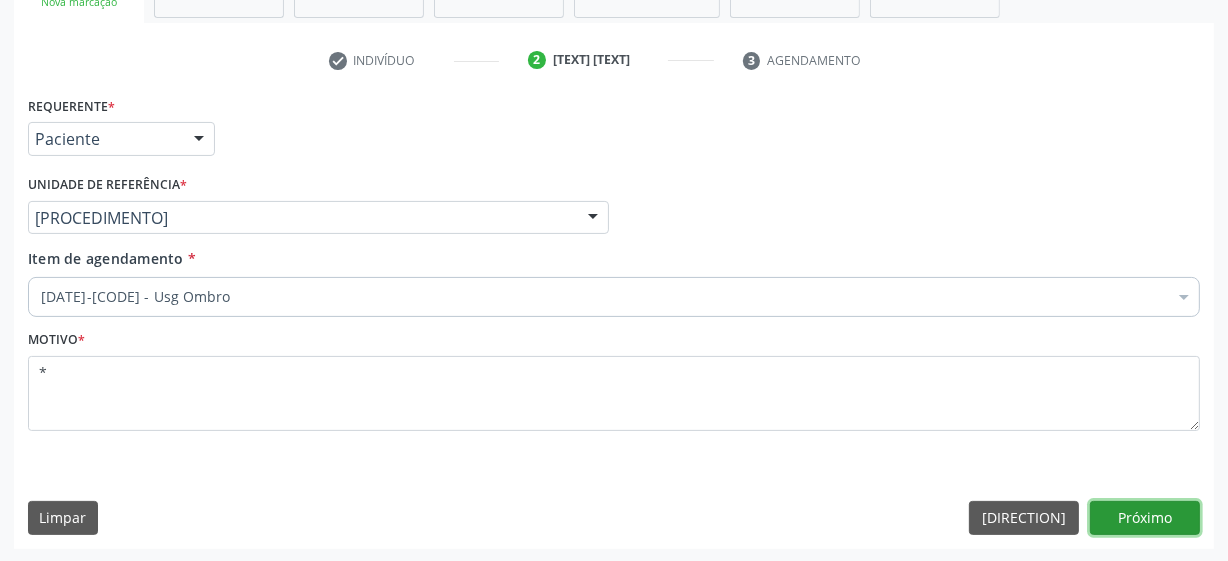 click on "Próximo" at bounding box center [1145, 518] 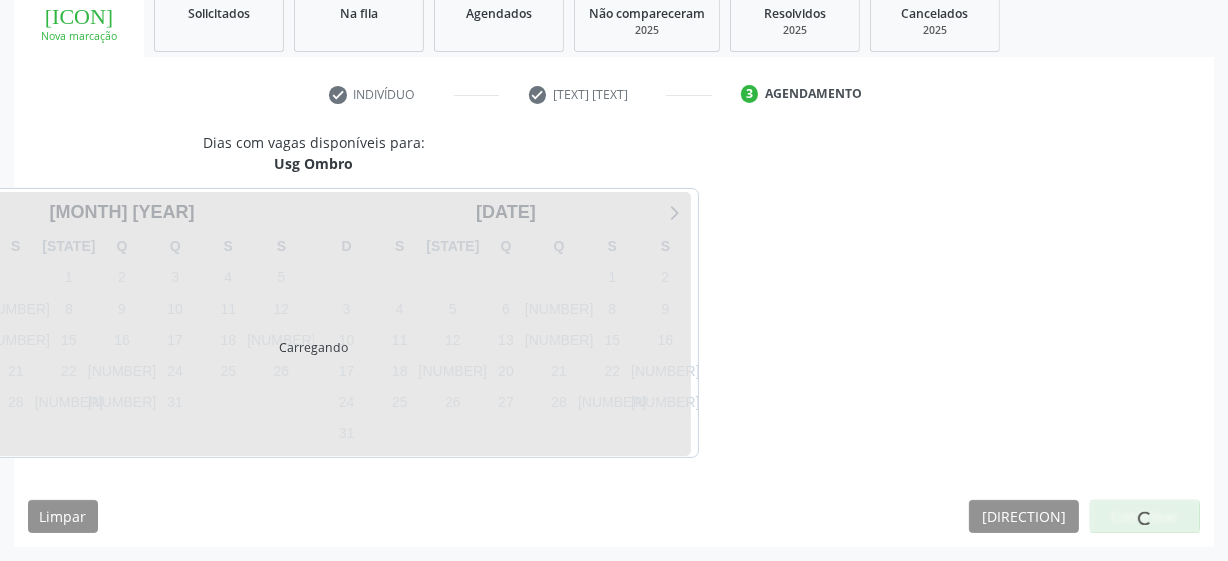 scroll, scrollTop: 308, scrollLeft: 0, axis: vertical 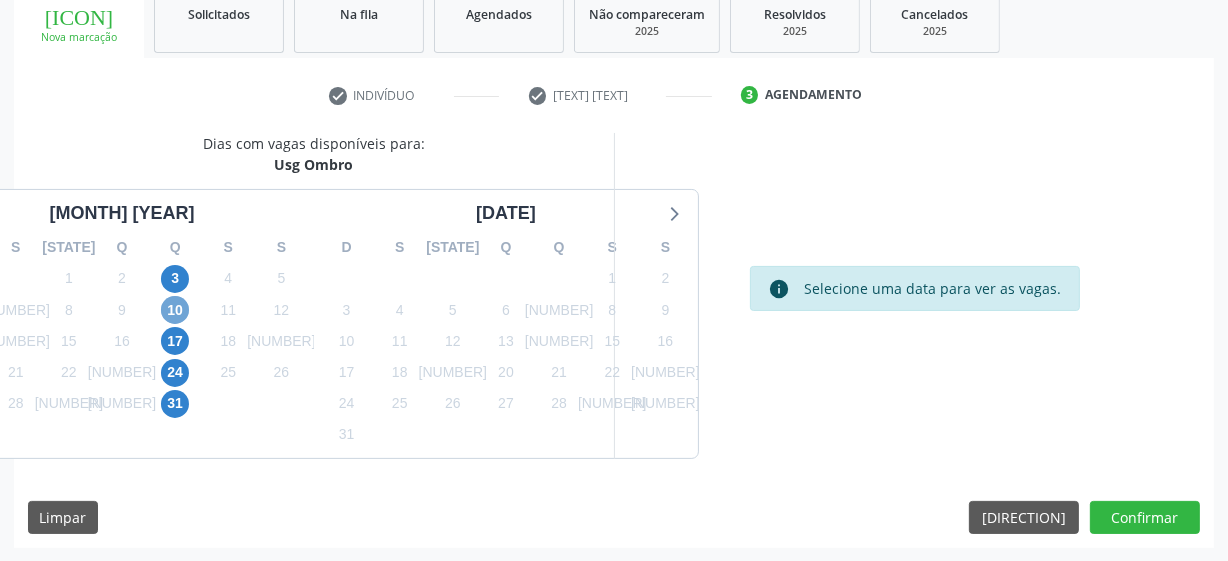 click on "10" at bounding box center (175, 310) 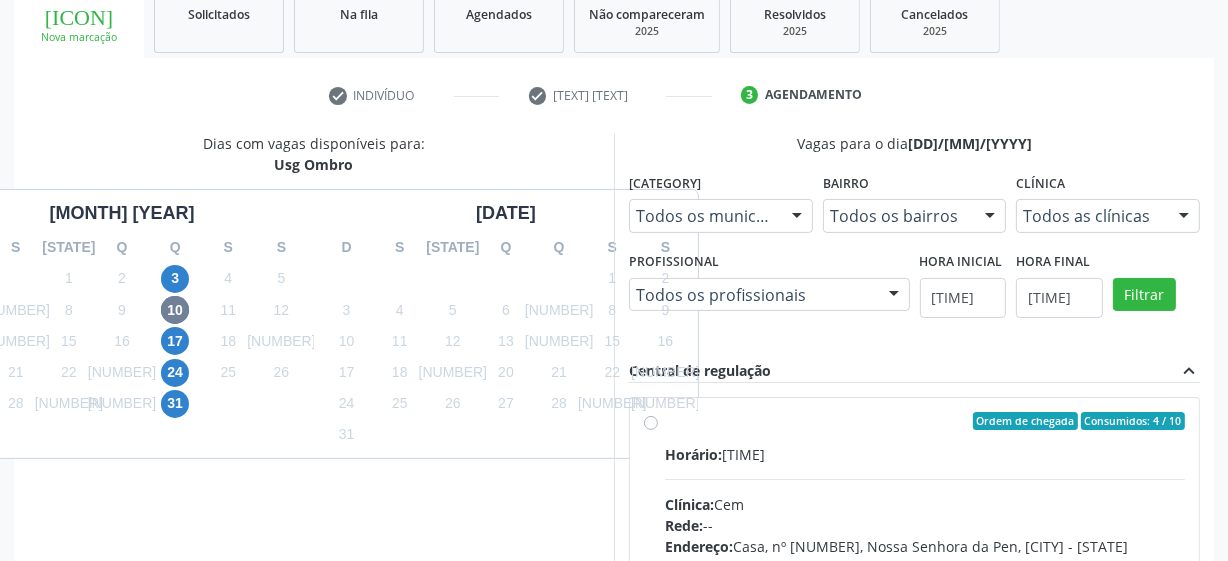 click on "Ordem de chegada
Consumidos: 4 / 10
Horário:   07:00
Clínica:  Cem
Rede:
--
Endereço:   Casa, nº 393, Nossa Senhora da Pen, [CITY] - [STATE]
Telefone:   --
Profissional:
[FIRST] [LAST] da Silva
Informações adicionais sobre o atendimento
Idade de atendimento:
de 0 a 120 anos
Gênero(s) atendido(s):
Masculino e Feminino
Informações adicionais:
--" at bounding box center [925, 565] 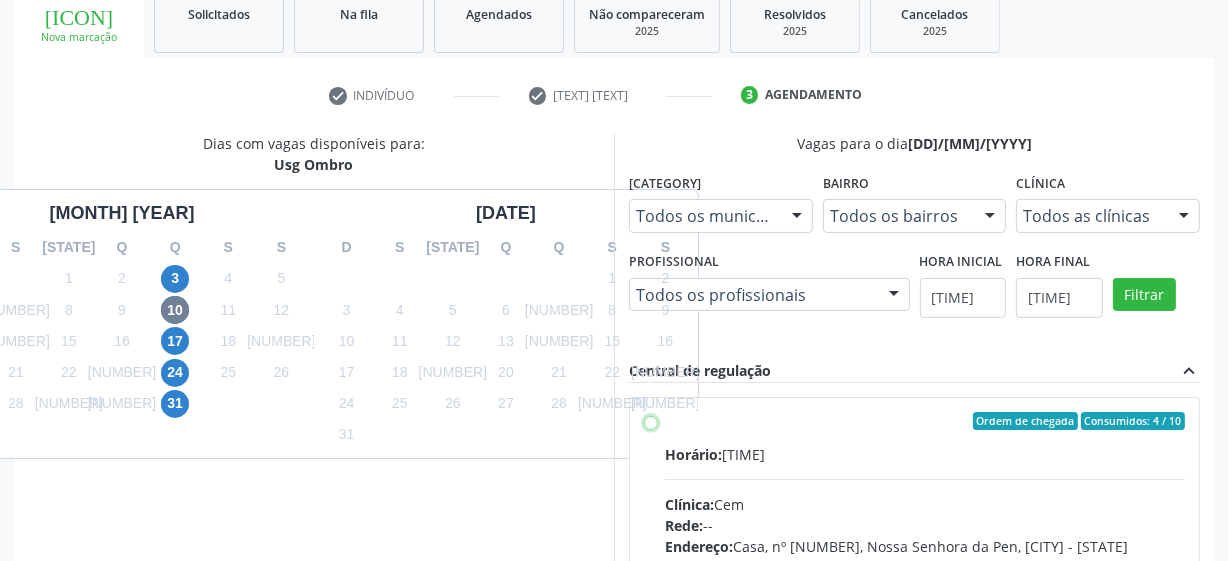 click on "Ordem de chegada
Consumidos: 4 / 10
Horário:   07:00
Clínica:  Cem
Rede:
--
Endereço:   Casa, nº 393, Nossa Senhora da Pen, [CITY] - [STATE]
Telefone:   --
Profissional:
[FIRST] [LAST] da Silva
Informações adicionais sobre o atendimento
Idade de atendimento:
de 0 a 120 anos
Gênero(s) atendido(s):
Masculino e Feminino
Informações adicionais:
--" at bounding box center (651, 421) 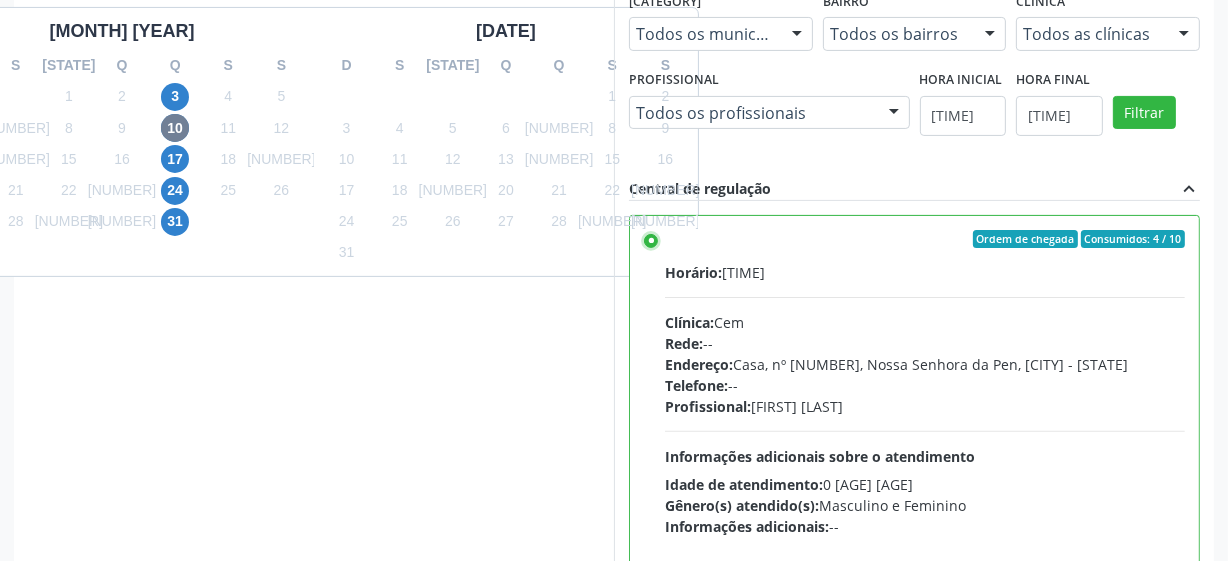 scroll, scrollTop: 632, scrollLeft: 0, axis: vertical 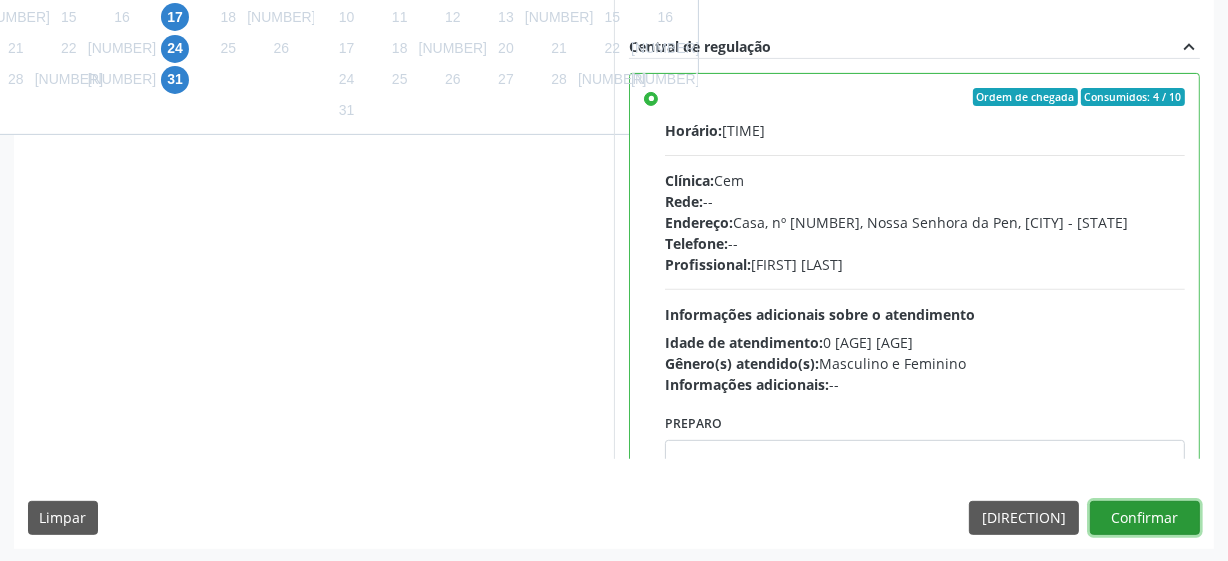 click on "Confirmar" at bounding box center [1145, 518] 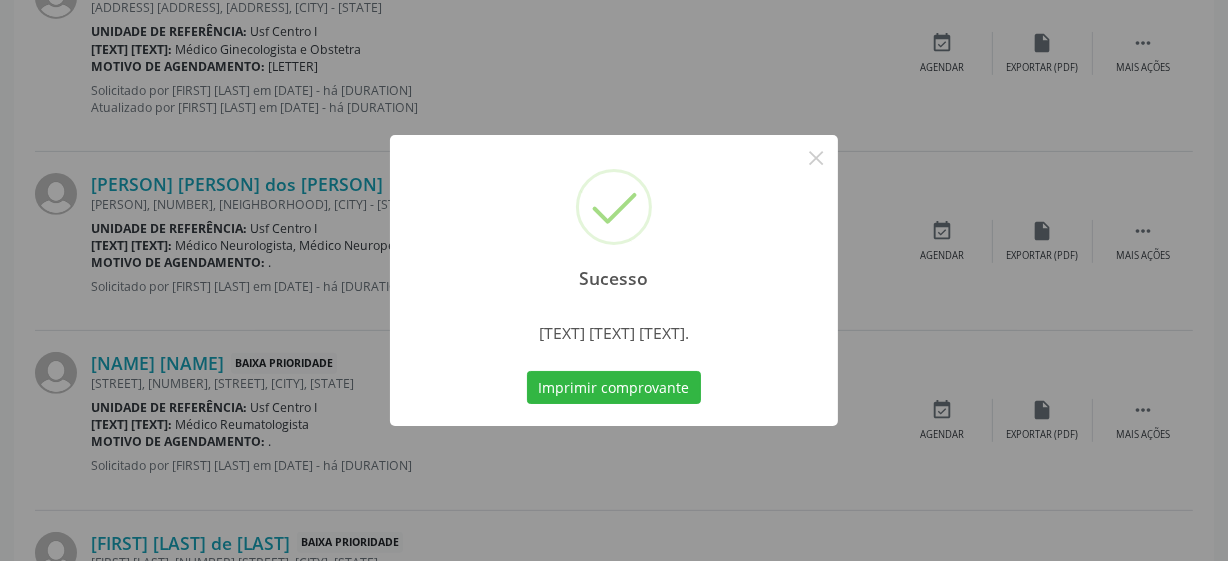 scroll, scrollTop: 105, scrollLeft: 0, axis: vertical 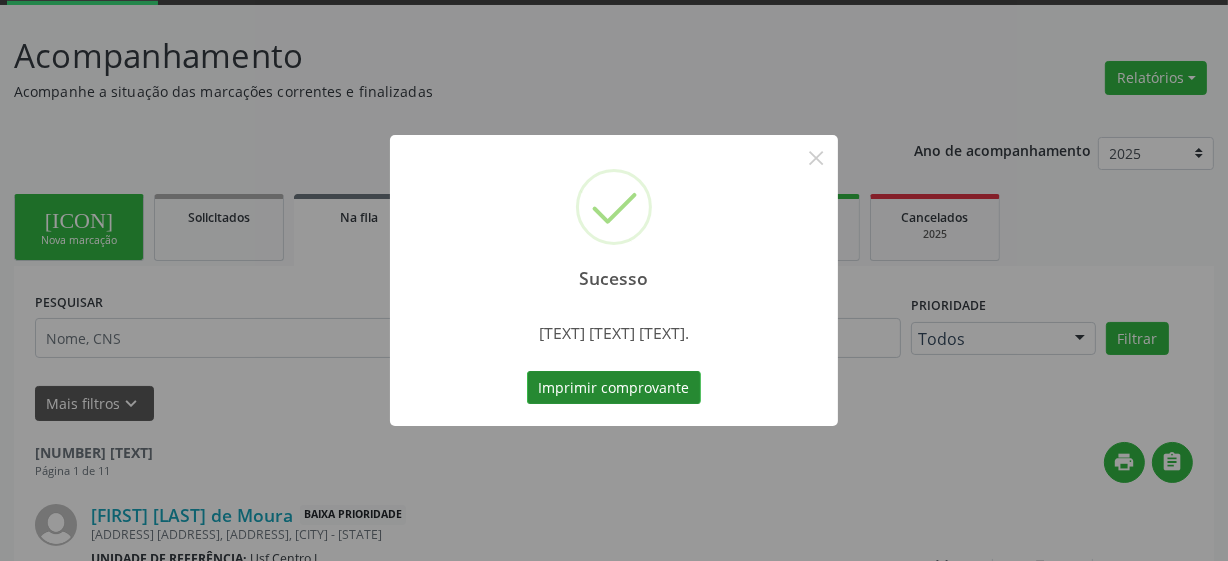 click on "Imprimir comprovante" at bounding box center (614, 388) 